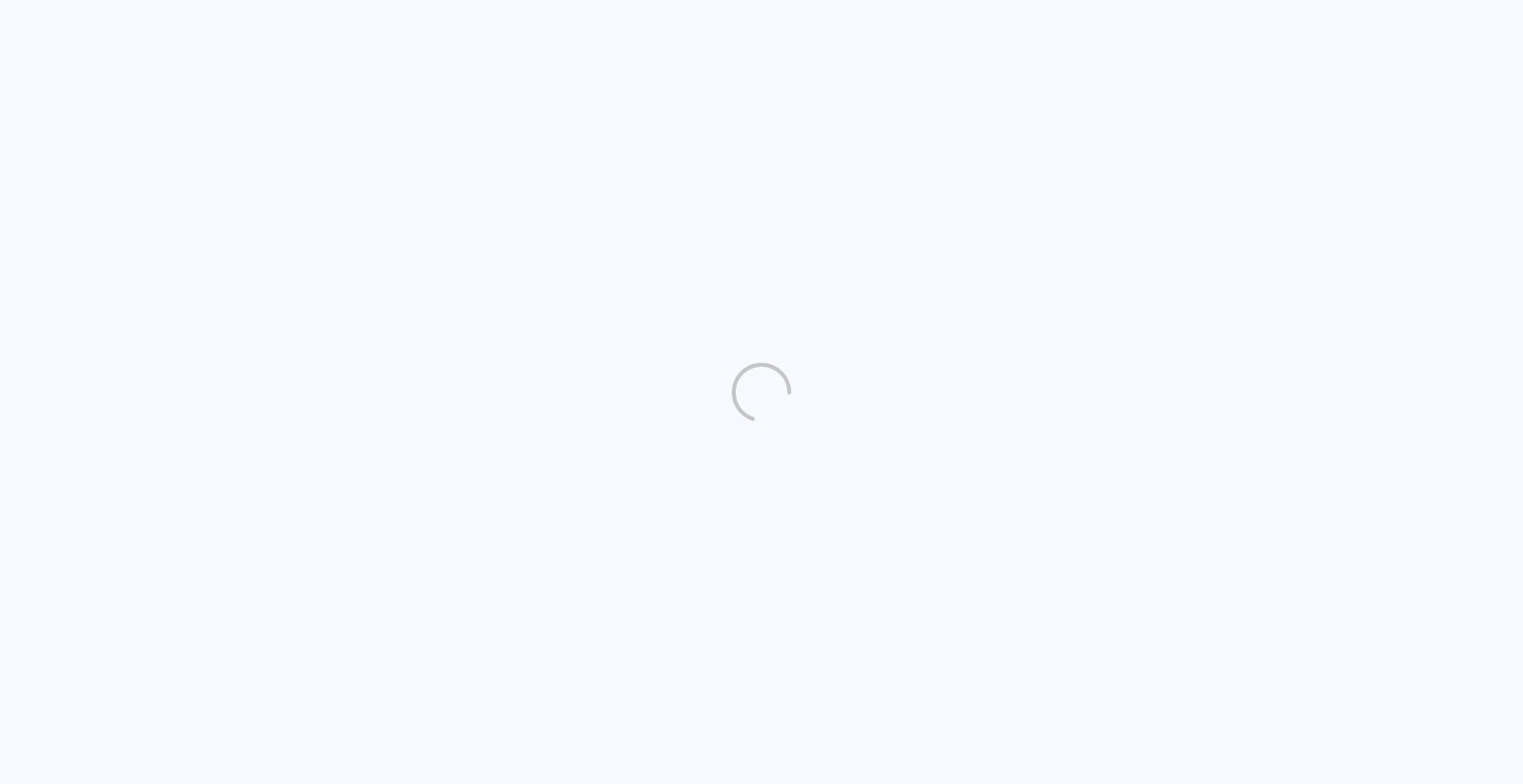 scroll, scrollTop: 0, scrollLeft: 0, axis: both 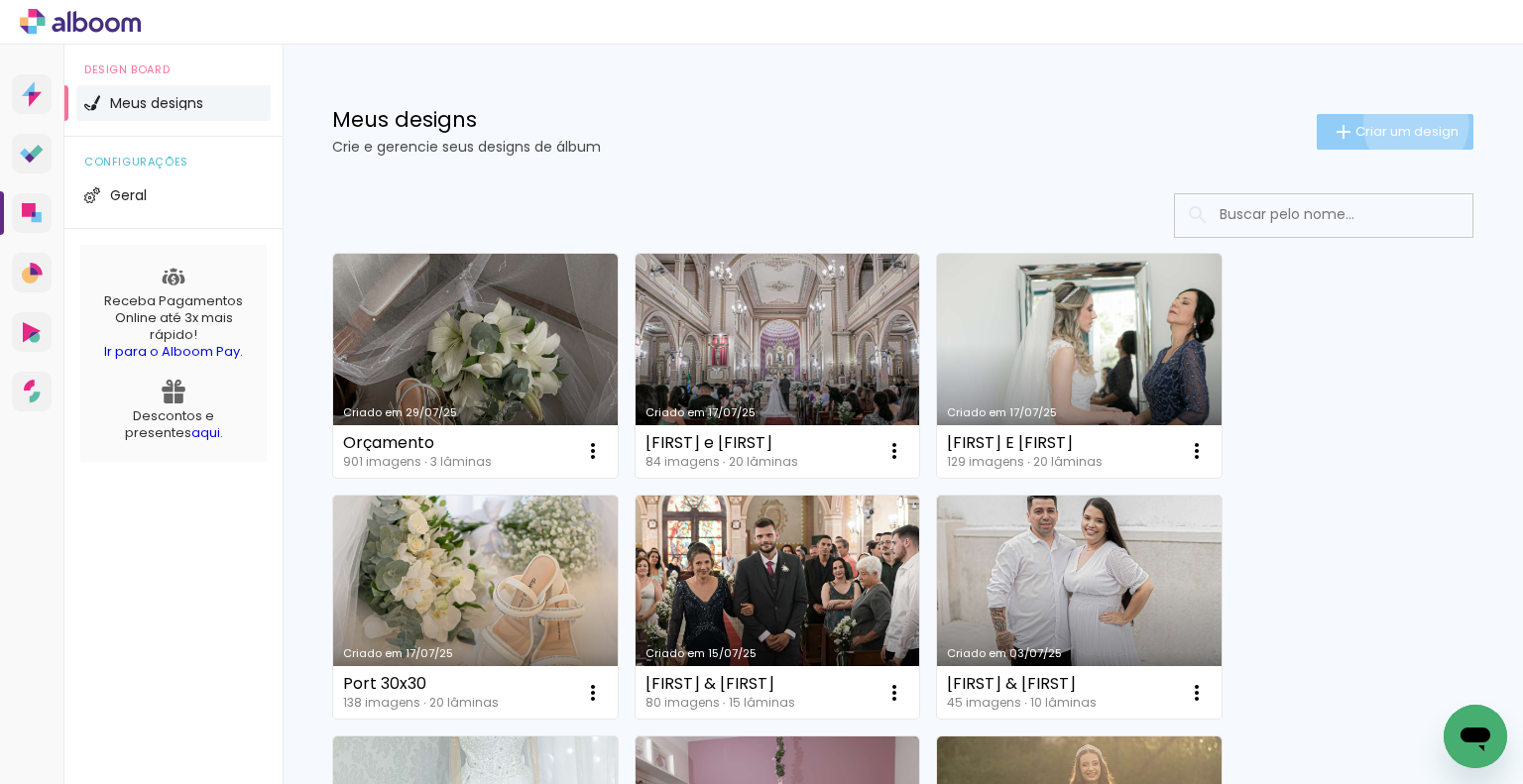click on "Criar um design" 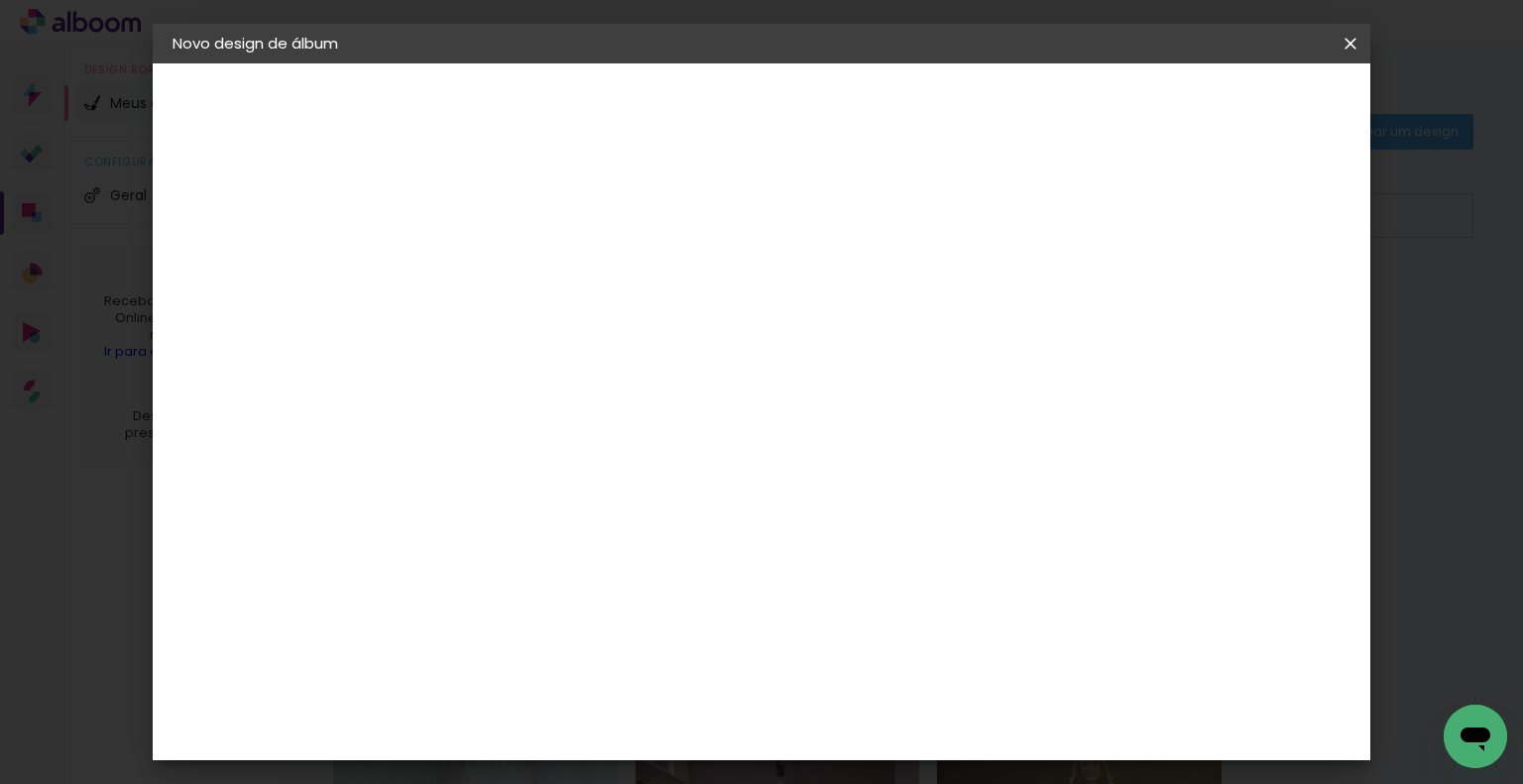 click at bounding box center (497, 266) 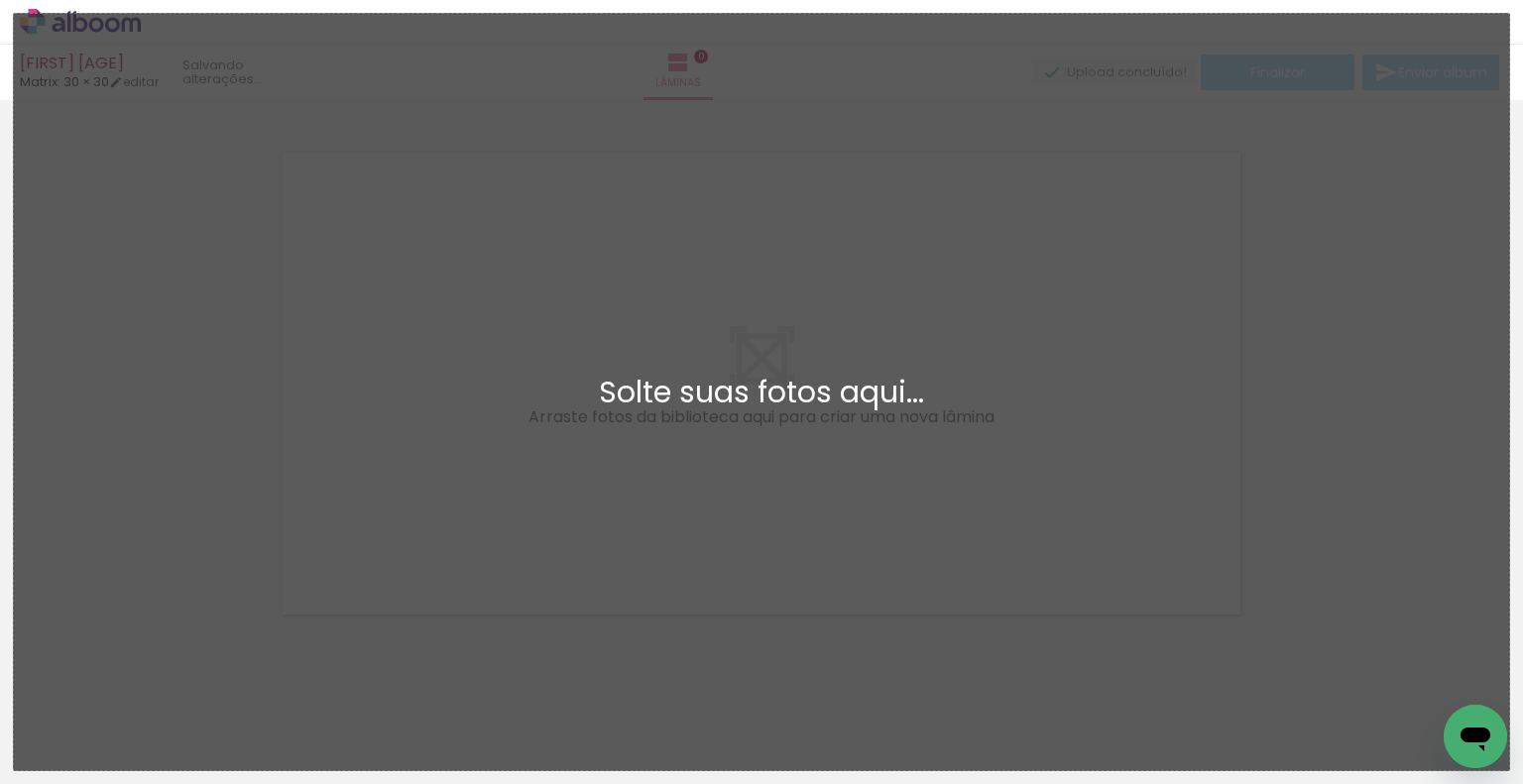 scroll, scrollTop: 25, scrollLeft: 0, axis: vertical 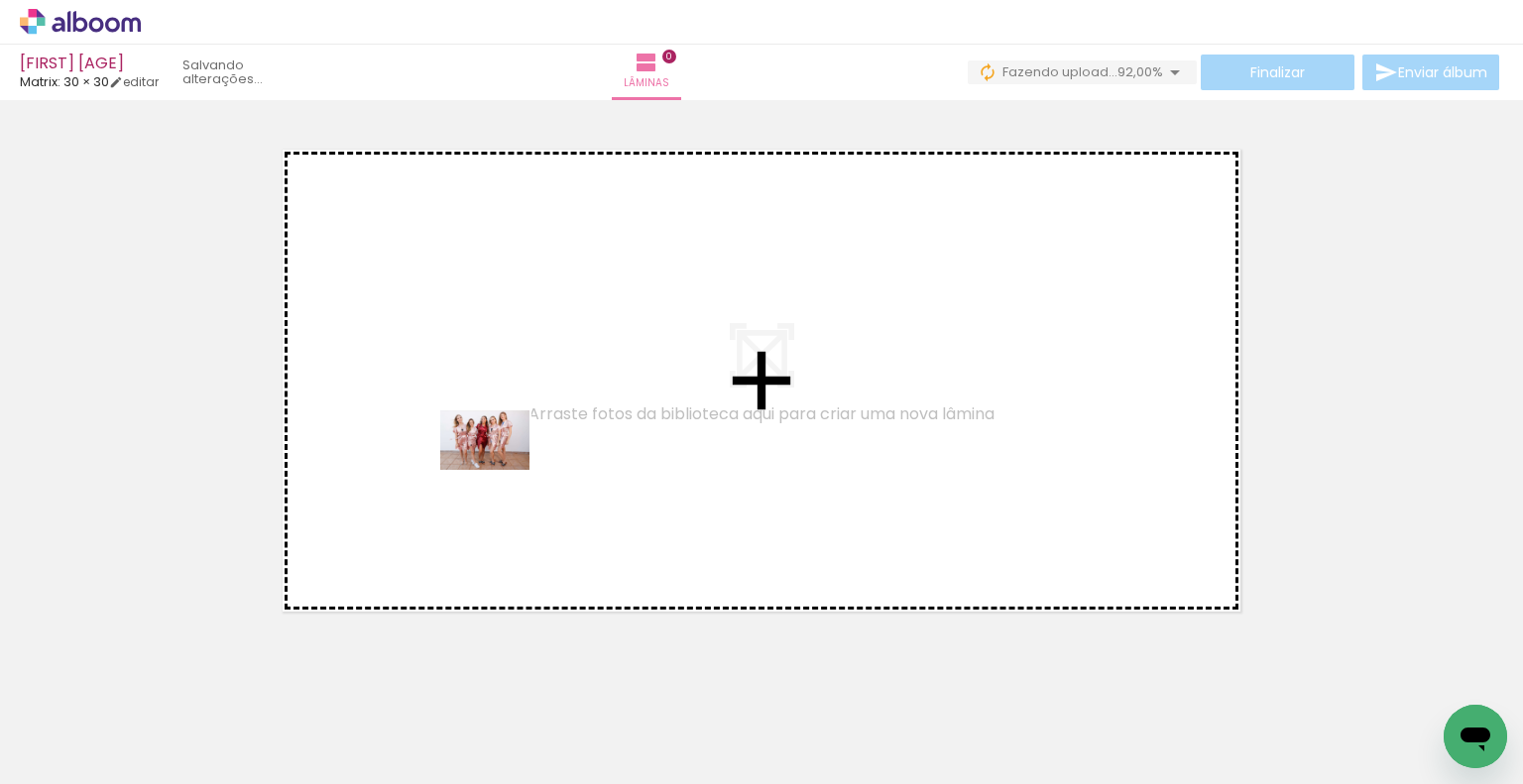 drag, startPoint x: 196, startPoint y: 728, endPoint x: 500, endPoint y: 470, distance: 398.72296 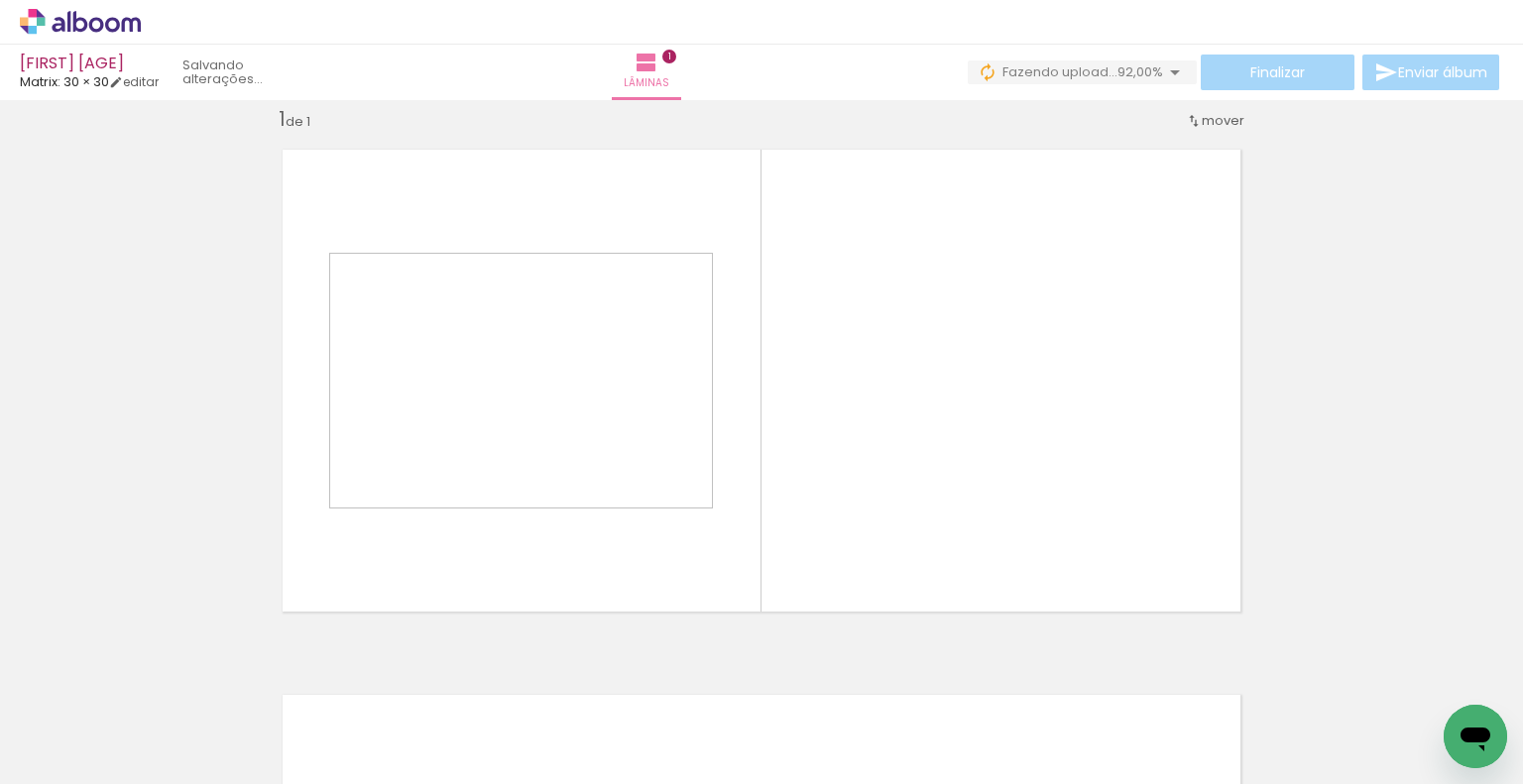 scroll, scrollTop: 25, scrollLeft: 0, axis: vertical 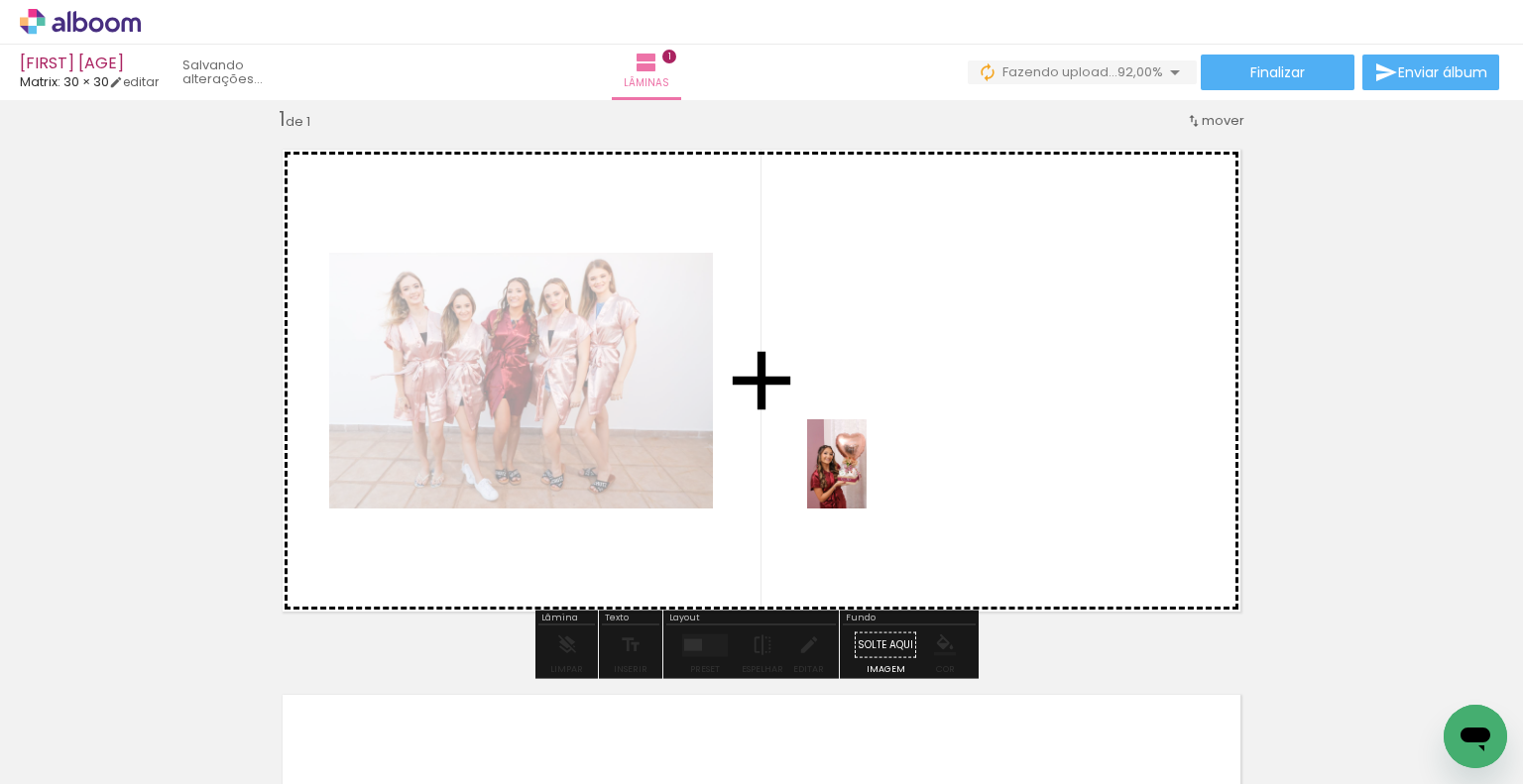 drag, startPoint x: 371, startPoint y: 697, endPoint x: 867, endPoint y: 479, distance: 541.79 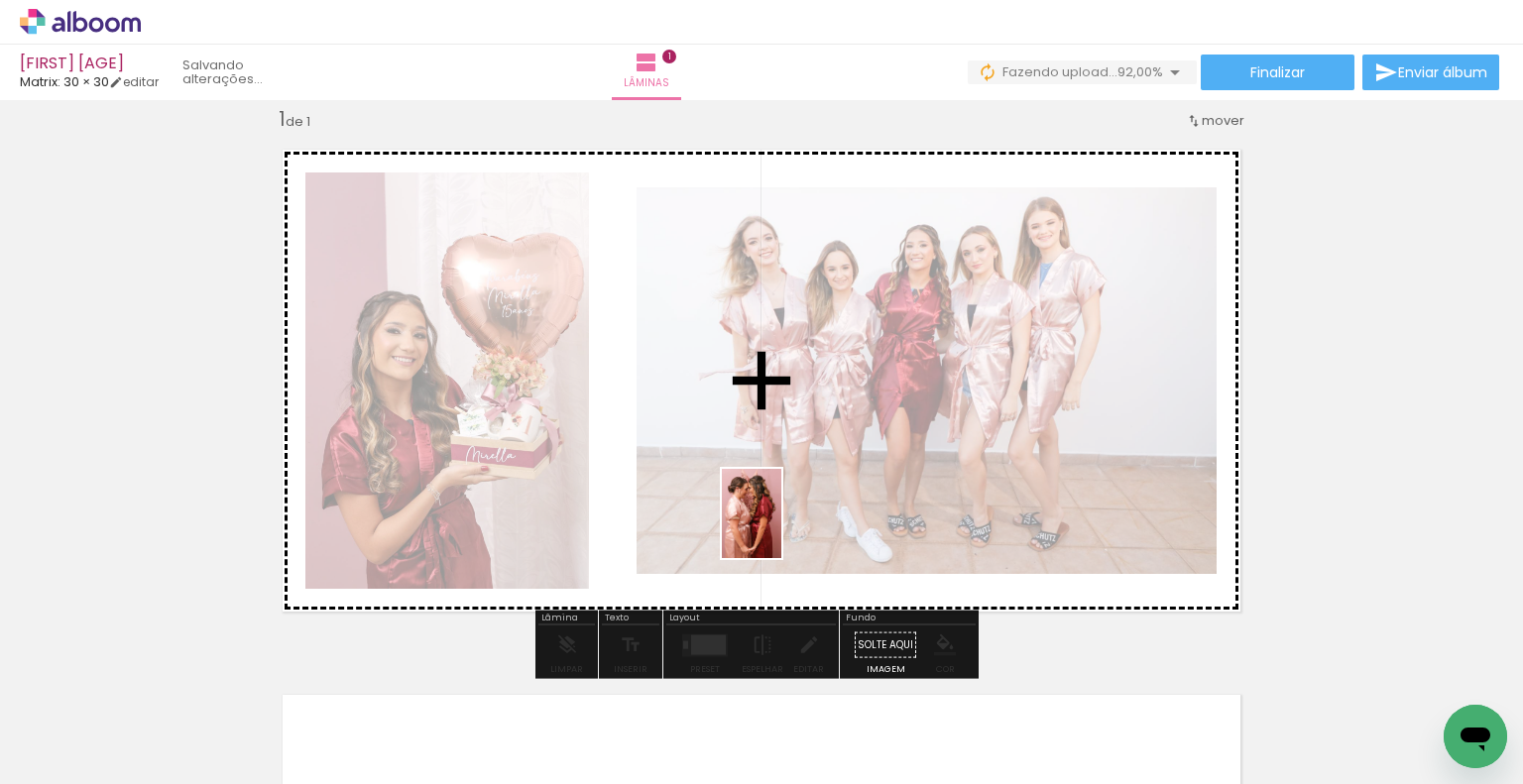 drag, startPoint x: 426, startPoint y: 733, endPoint x: 781, endPoint y: 528, distance: 409.93902 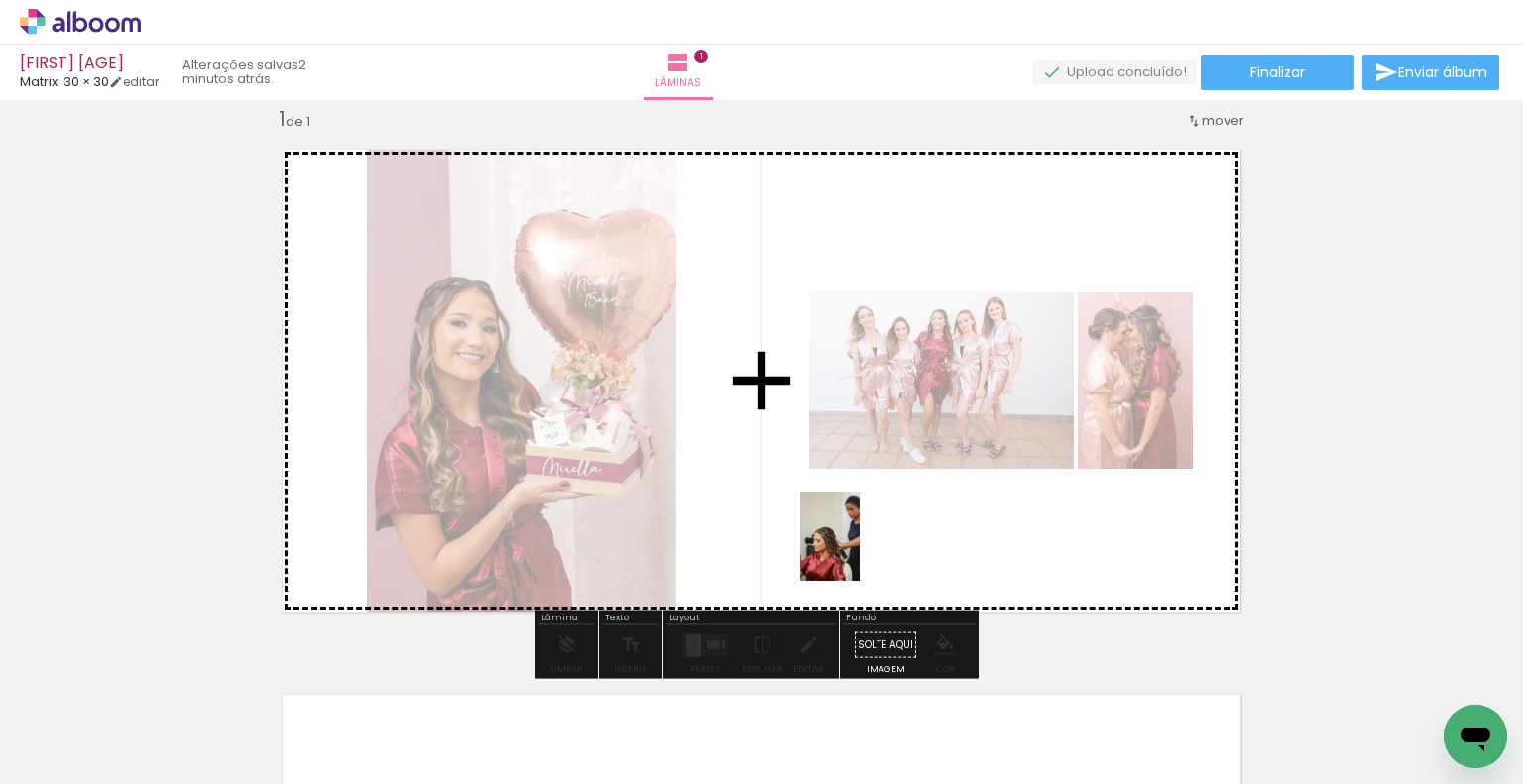 drag, startPoint x: 539, startPoint y: 734, endPoint x: 877, endPoint y: 538, distance: 390.7173 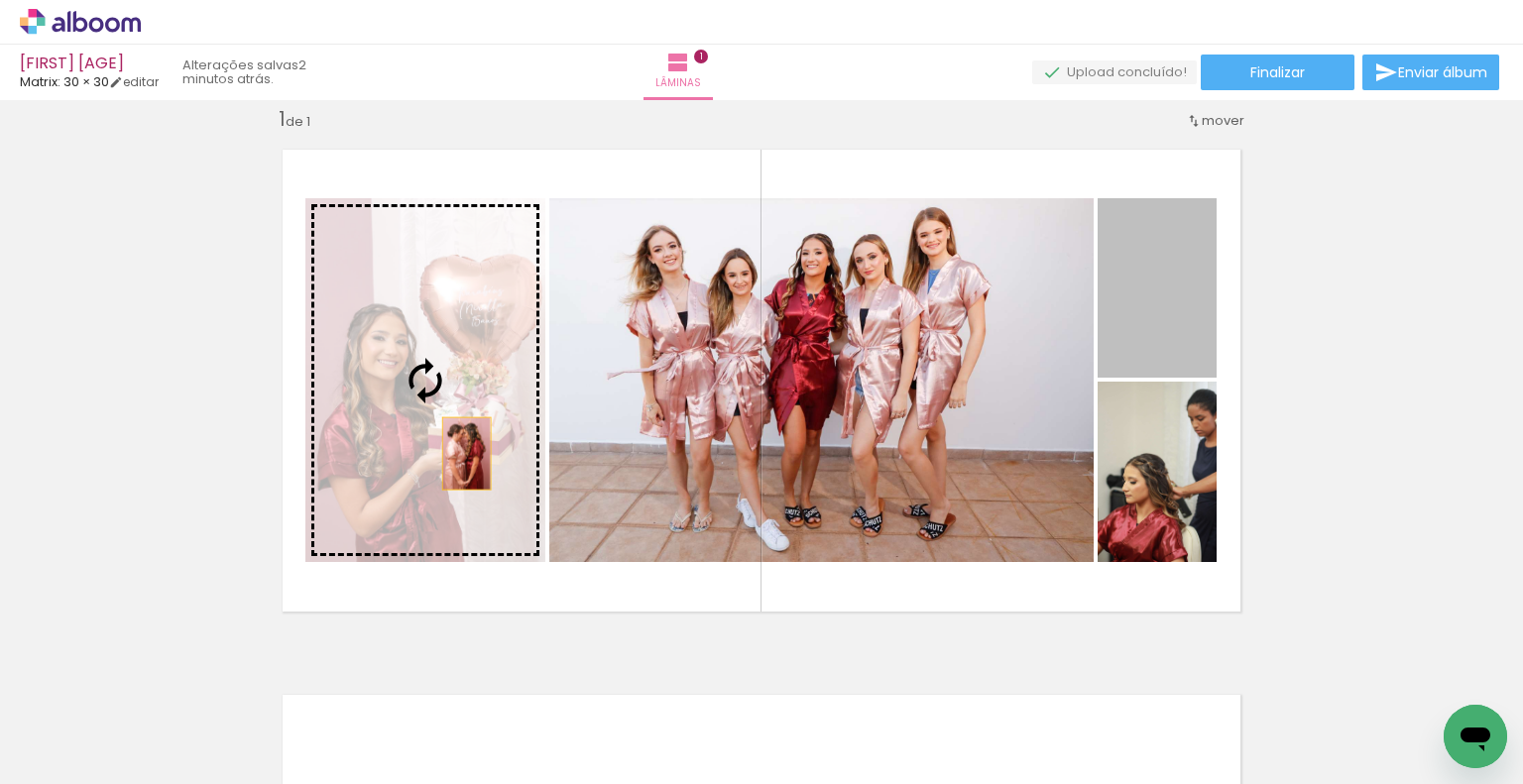drag, startPoint x: 1147, startPoint y: 337, endPoint x: 458, endPoint y: 453, distance: 698.6966 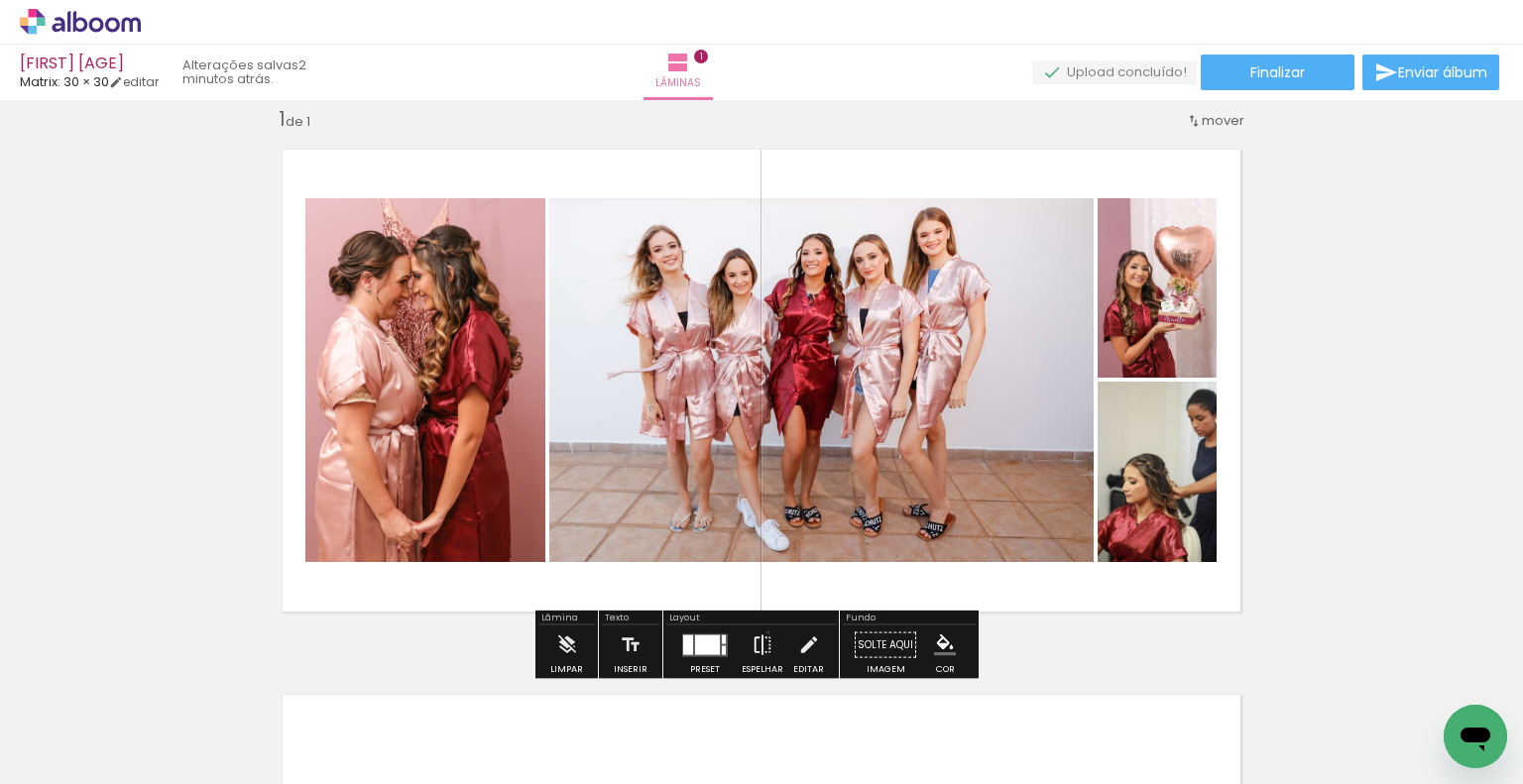 click at bounding box center (762, 645) 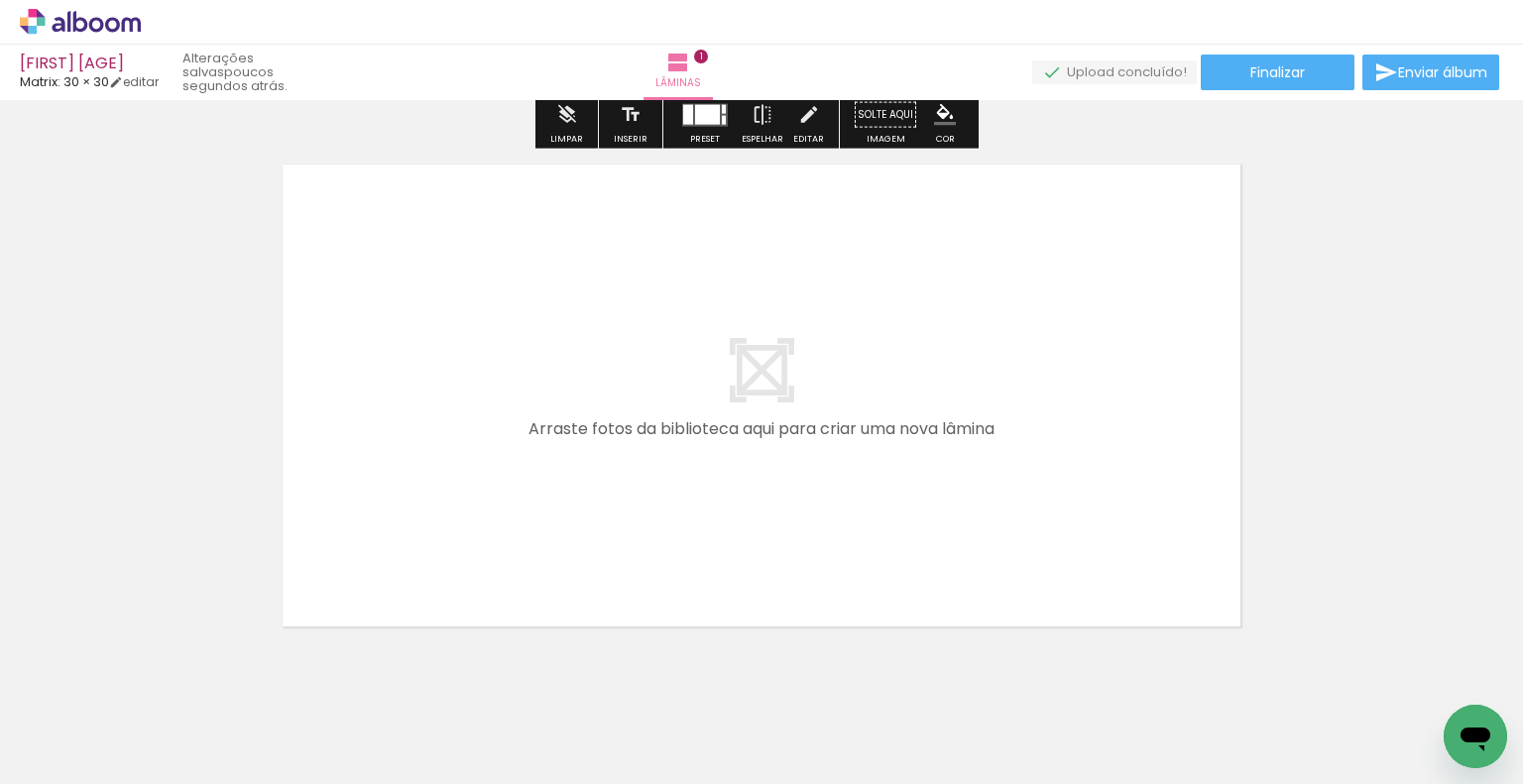 scroll, scrollTop: 607, scrollLeft: 0, axis: vertical 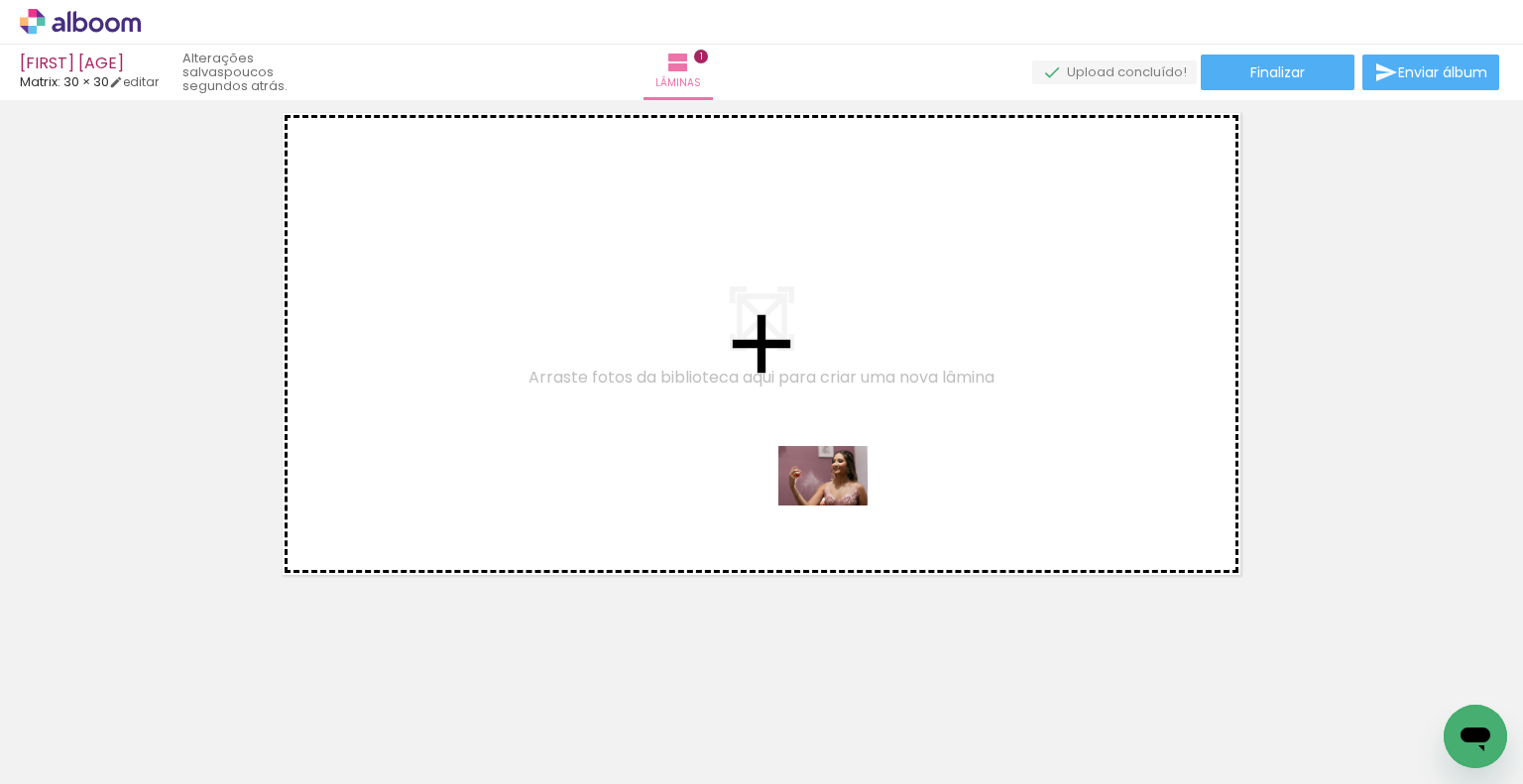 drag, startPoint x: 761, startPoint y: 713, endPoint x: 841, endPoint y: 501, distance: 226.59214 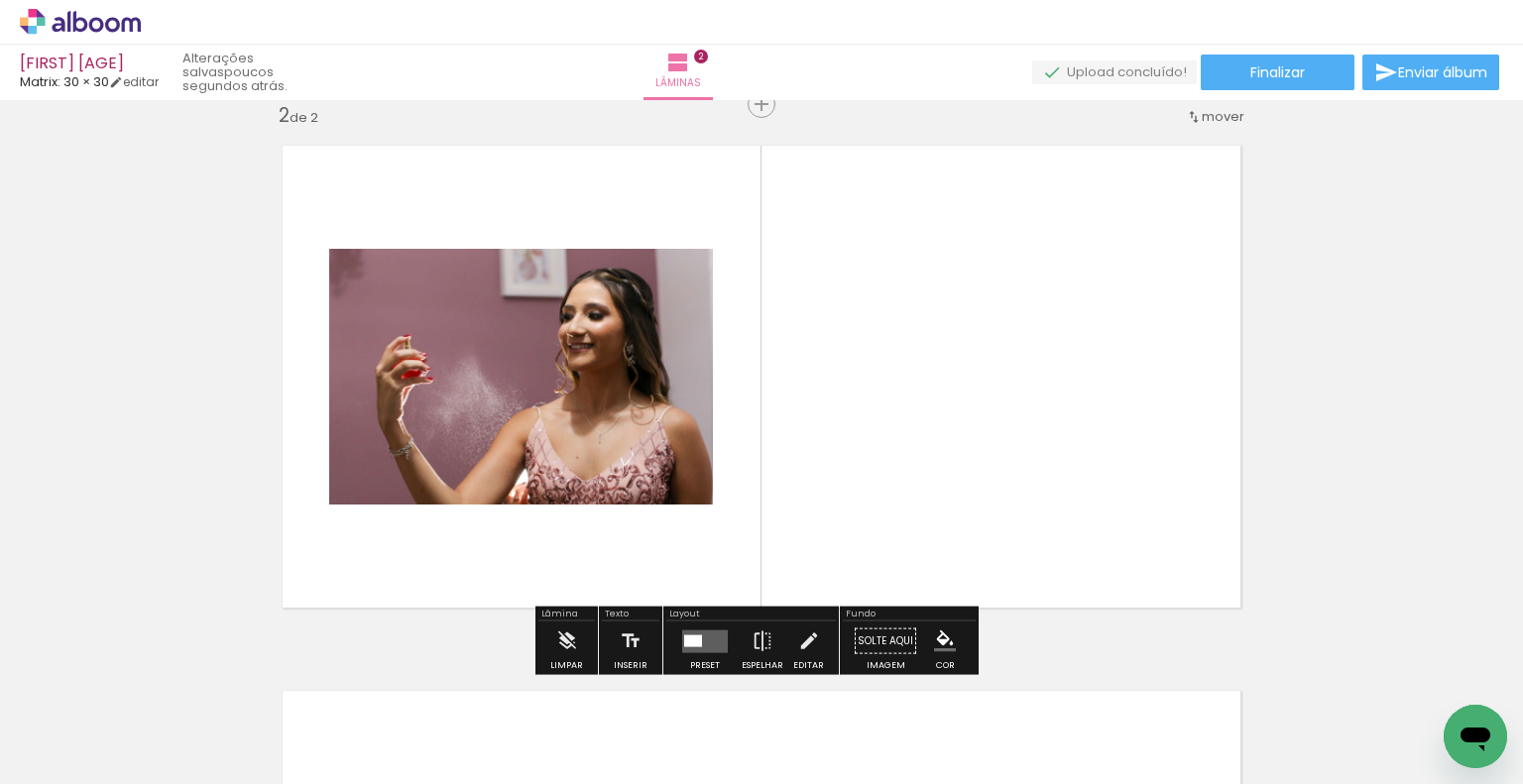 scroll, scrollTop: 570, scrollLeft: 0, axis: vertical 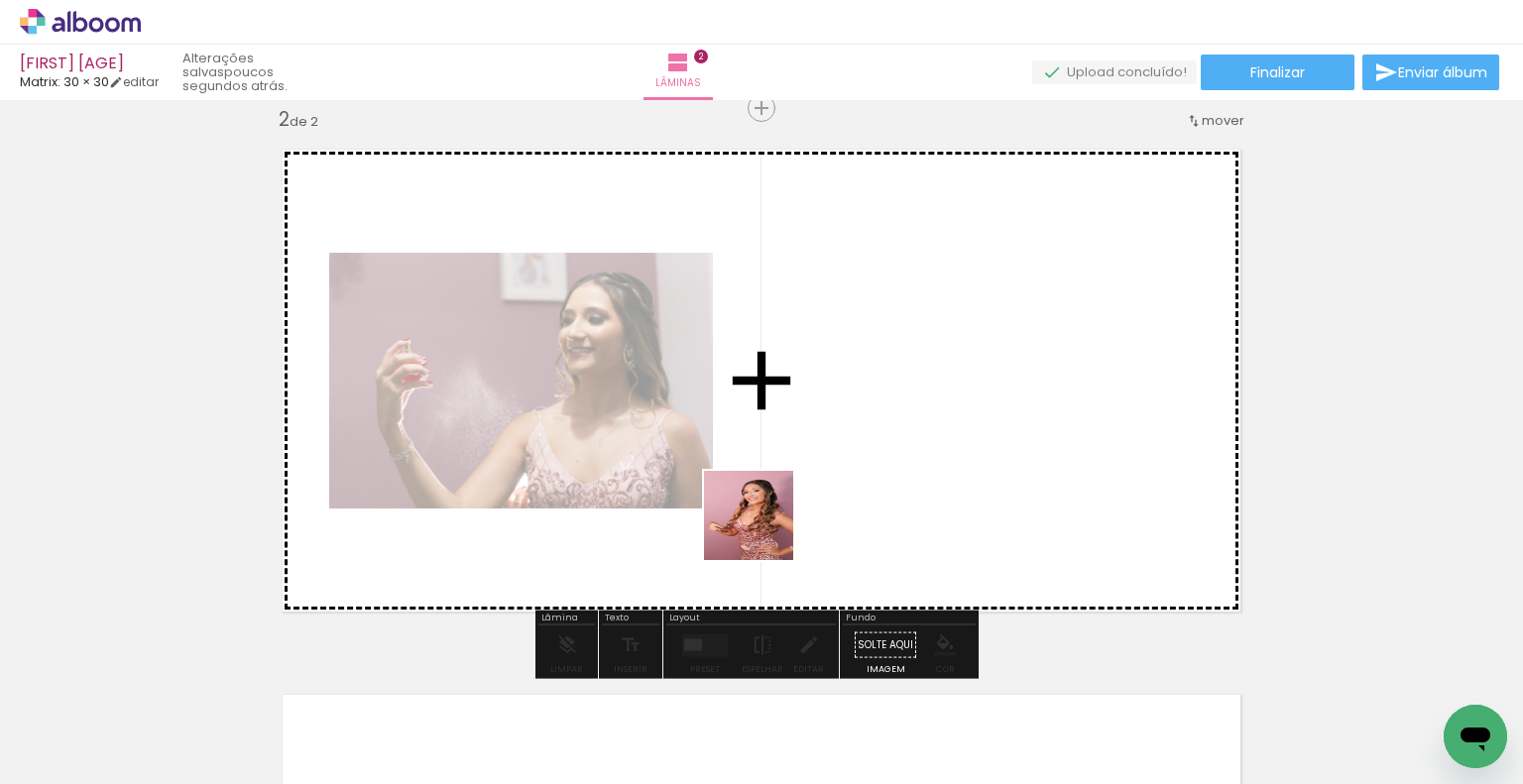 drag, startPoint x: 663, startPoint y: 719, endPoint x: 769, endPoint y: 519, distance: 226.35371 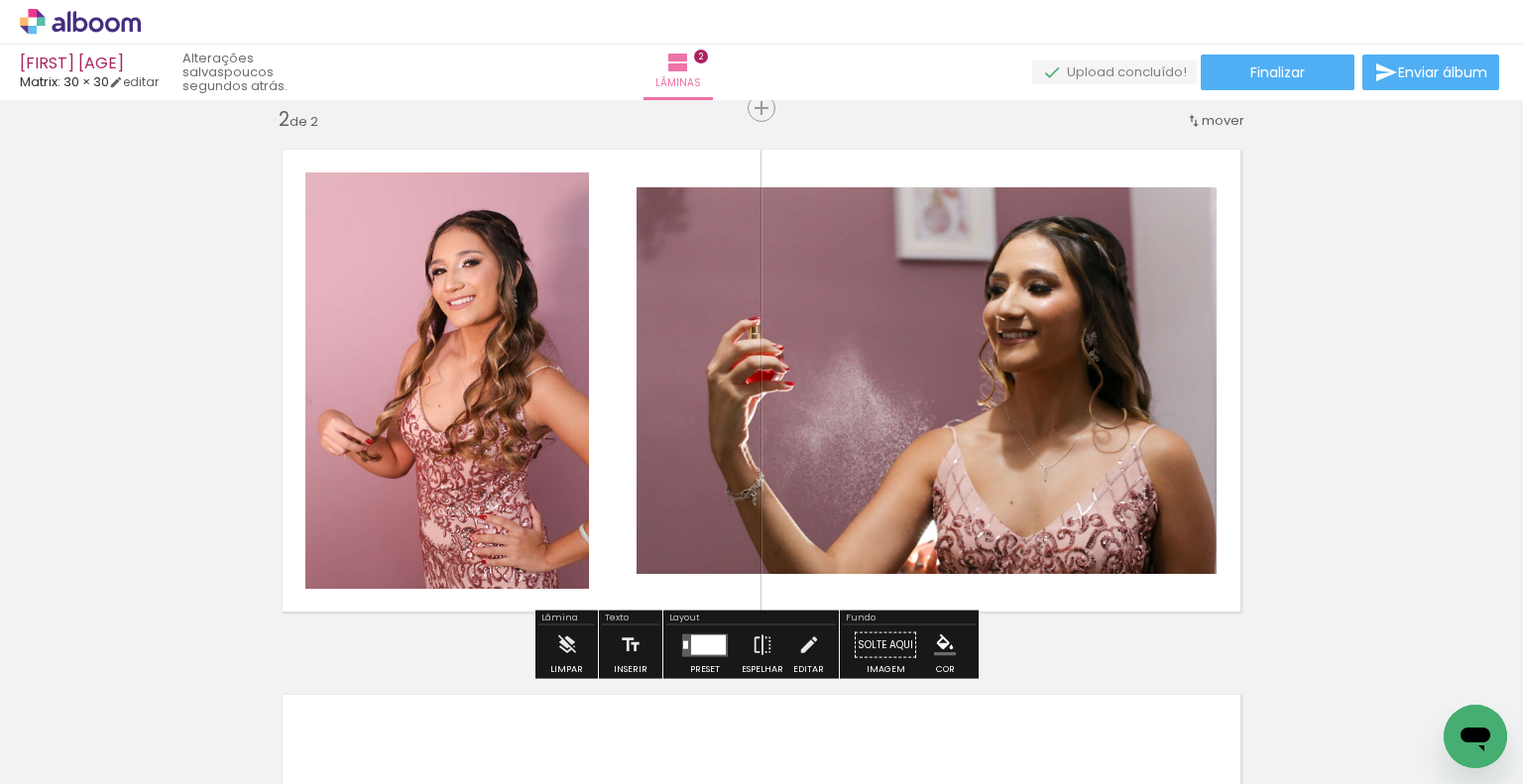 click at bounding box center [708, 644] 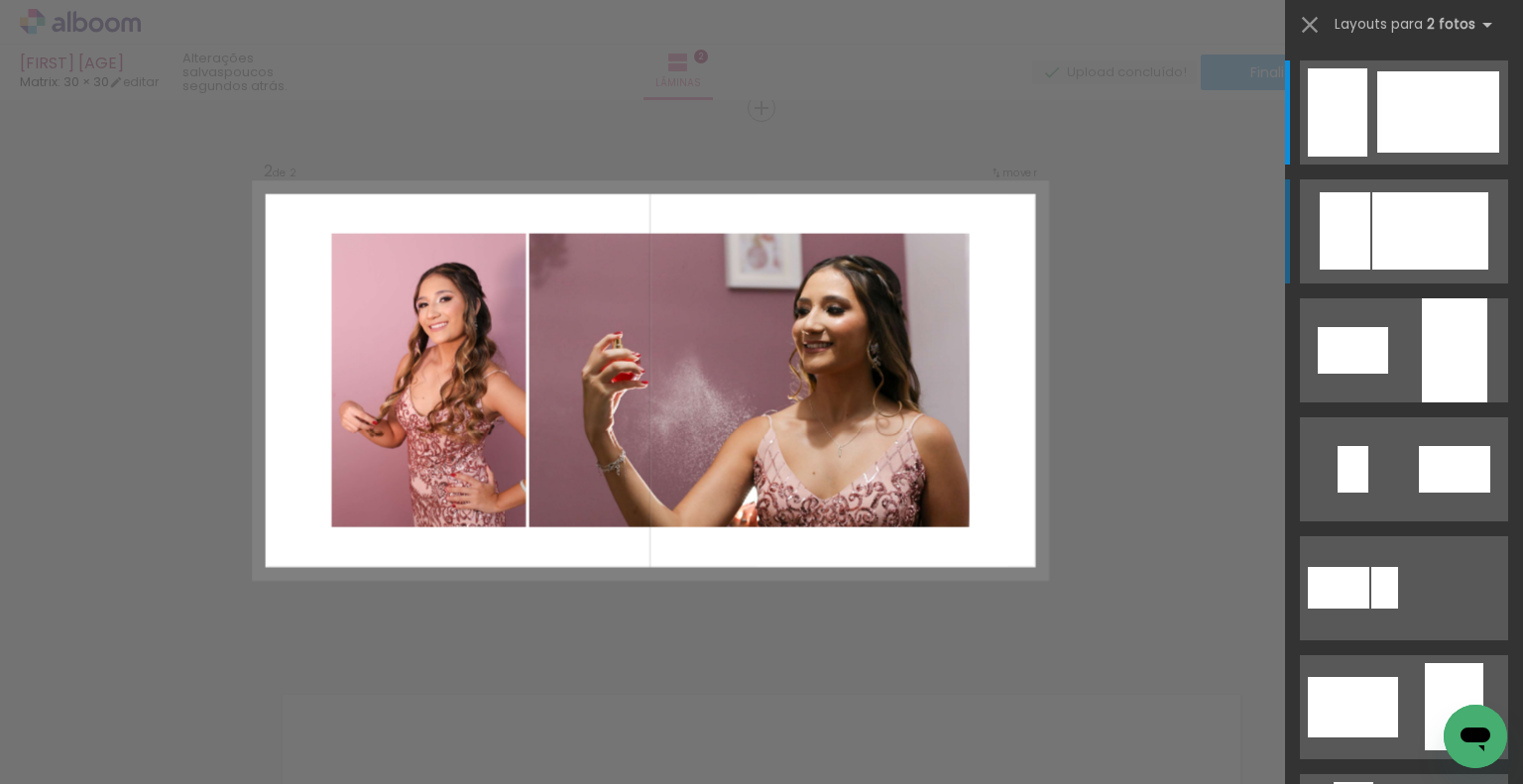 click at bounding box center [1438, 112] 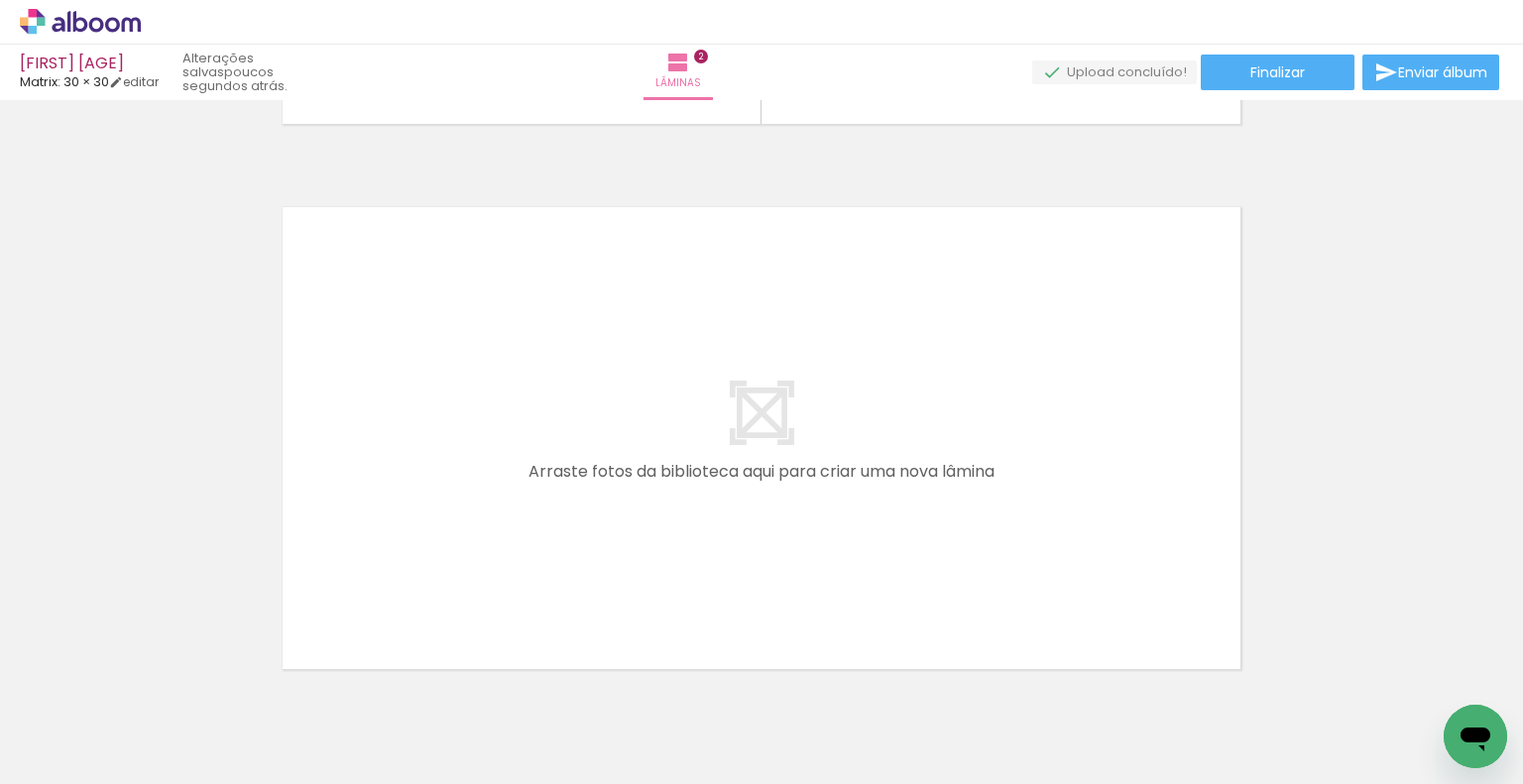 scroll, scrollTop: 1065, scrollLeft: 0, axis: vertical 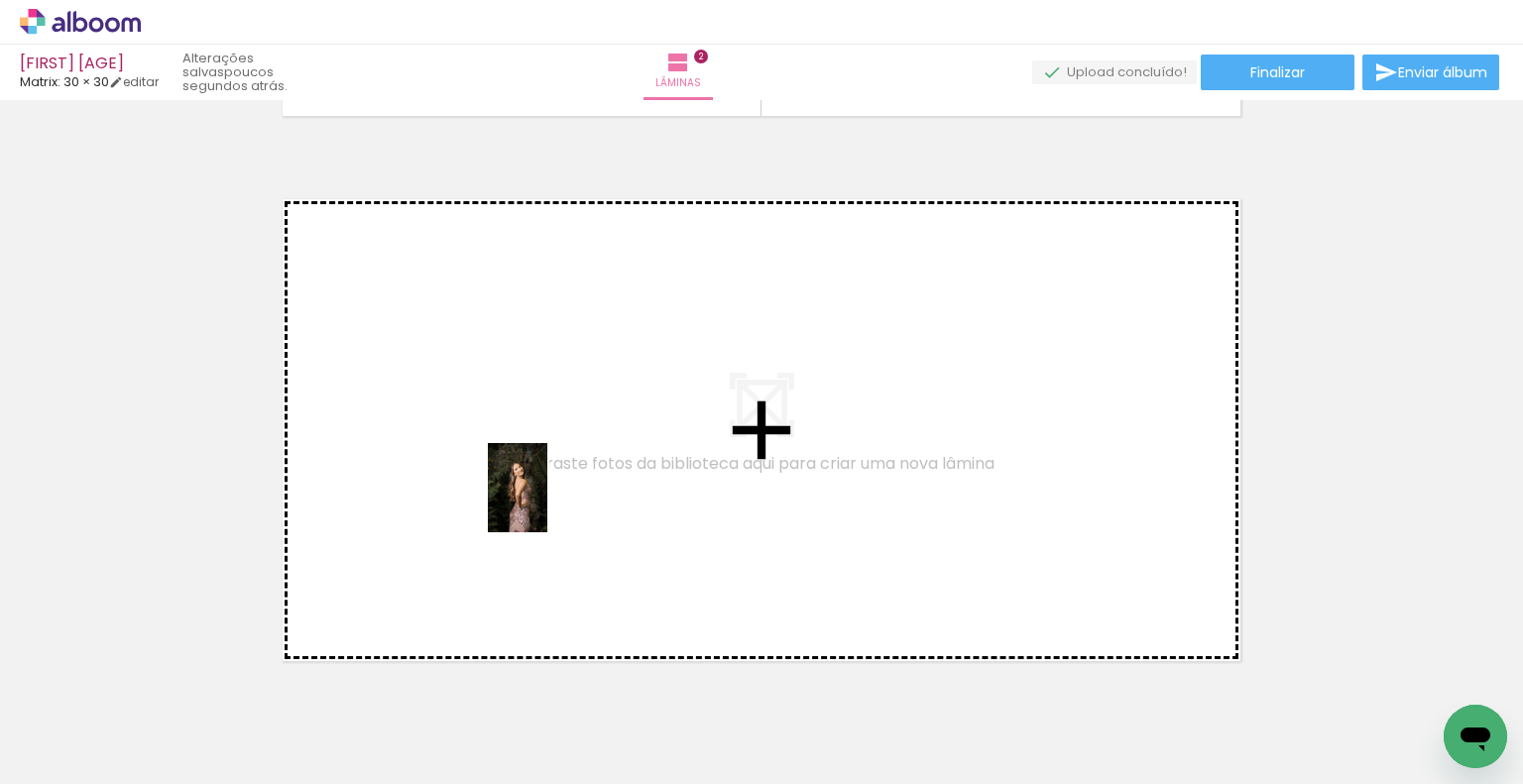 drag, startPoint x: 534, startPoint y: 711, endPoint x: 547, endPoint y: 503, distance: 208.406 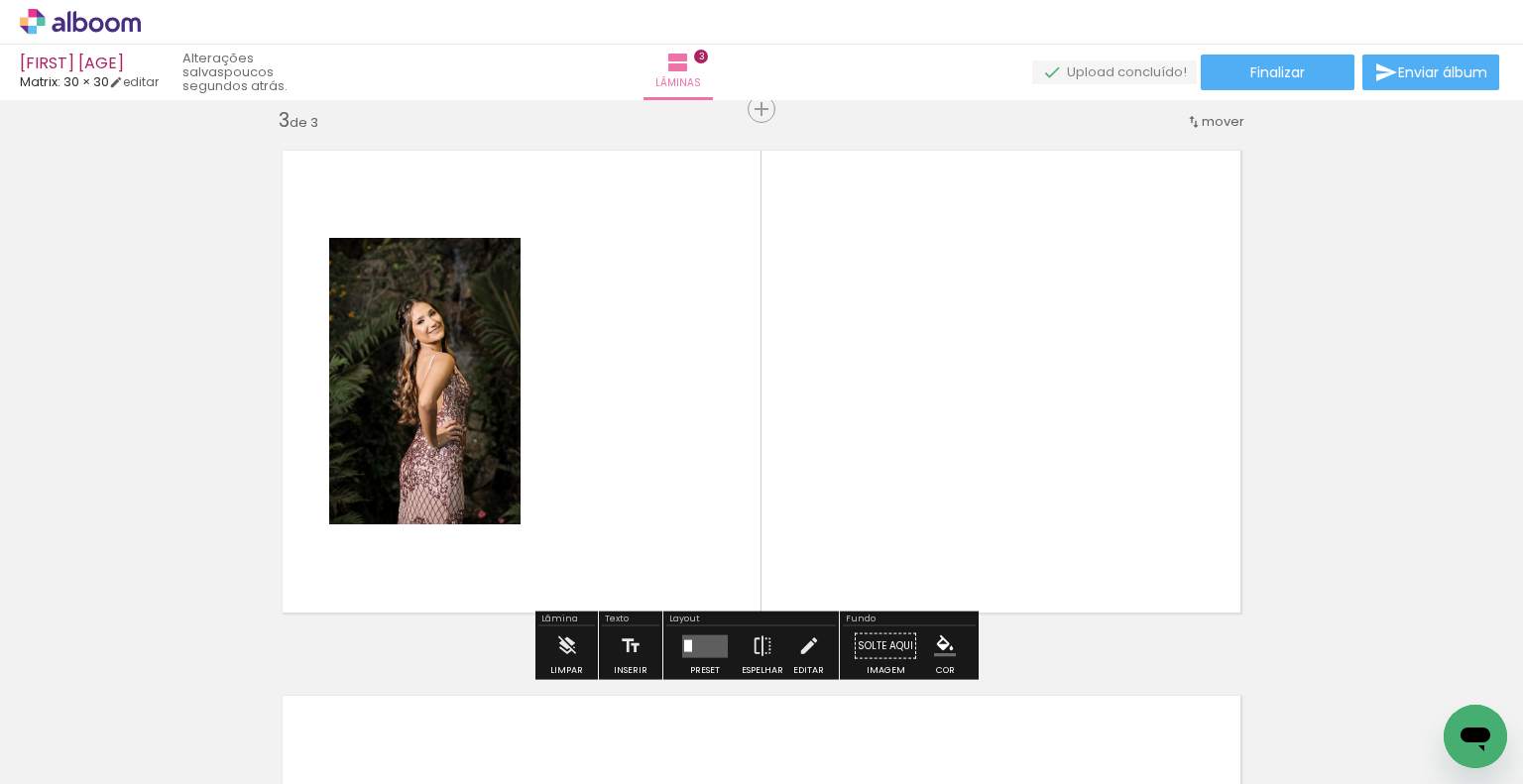 scroll, scrollTop: 1115, scrollLeft: 0, axis: vertical 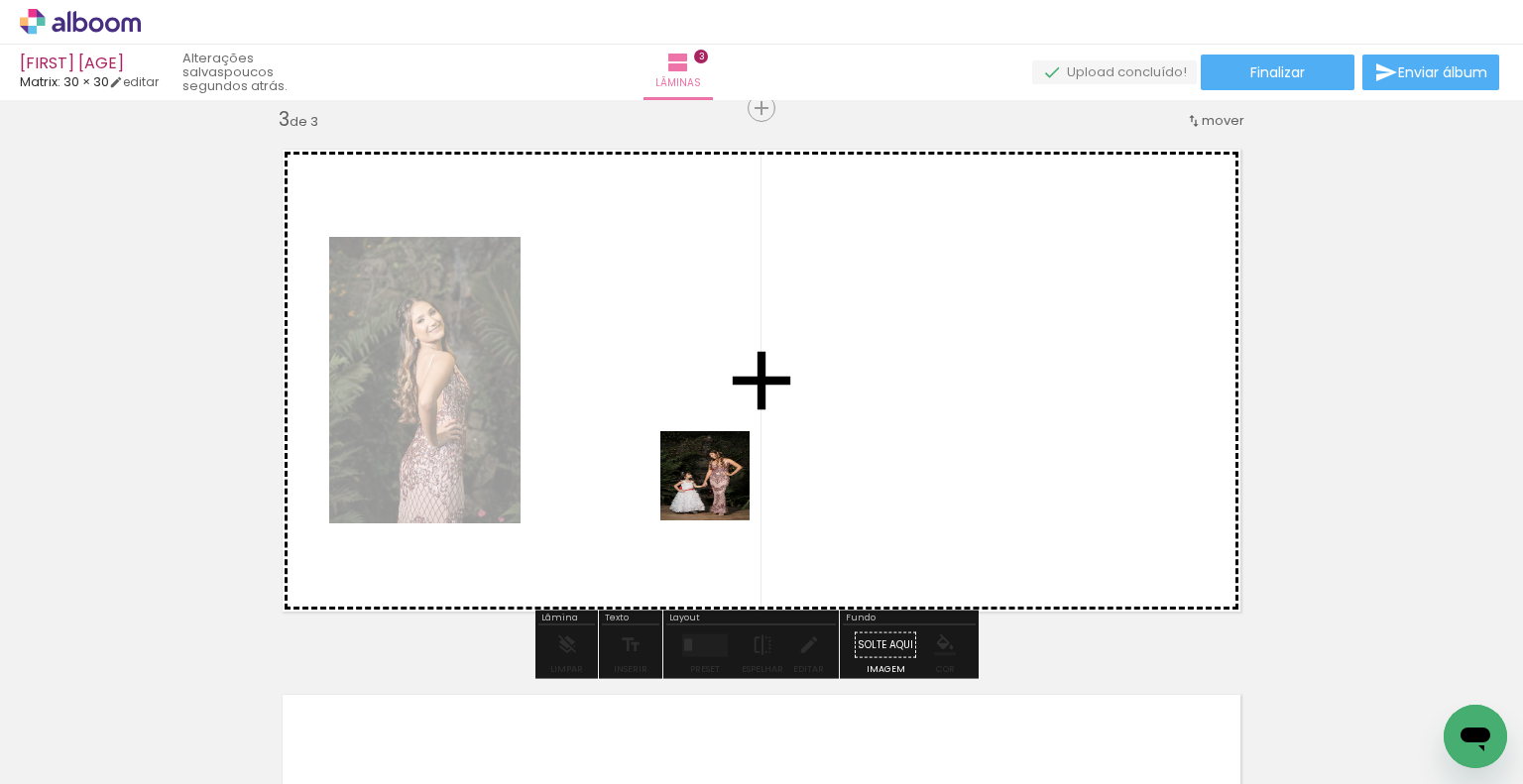 drag, startPoint x: 653, startPoint y: 619, endPoint x: 720, endPoint y: 491, distance: 144.47491 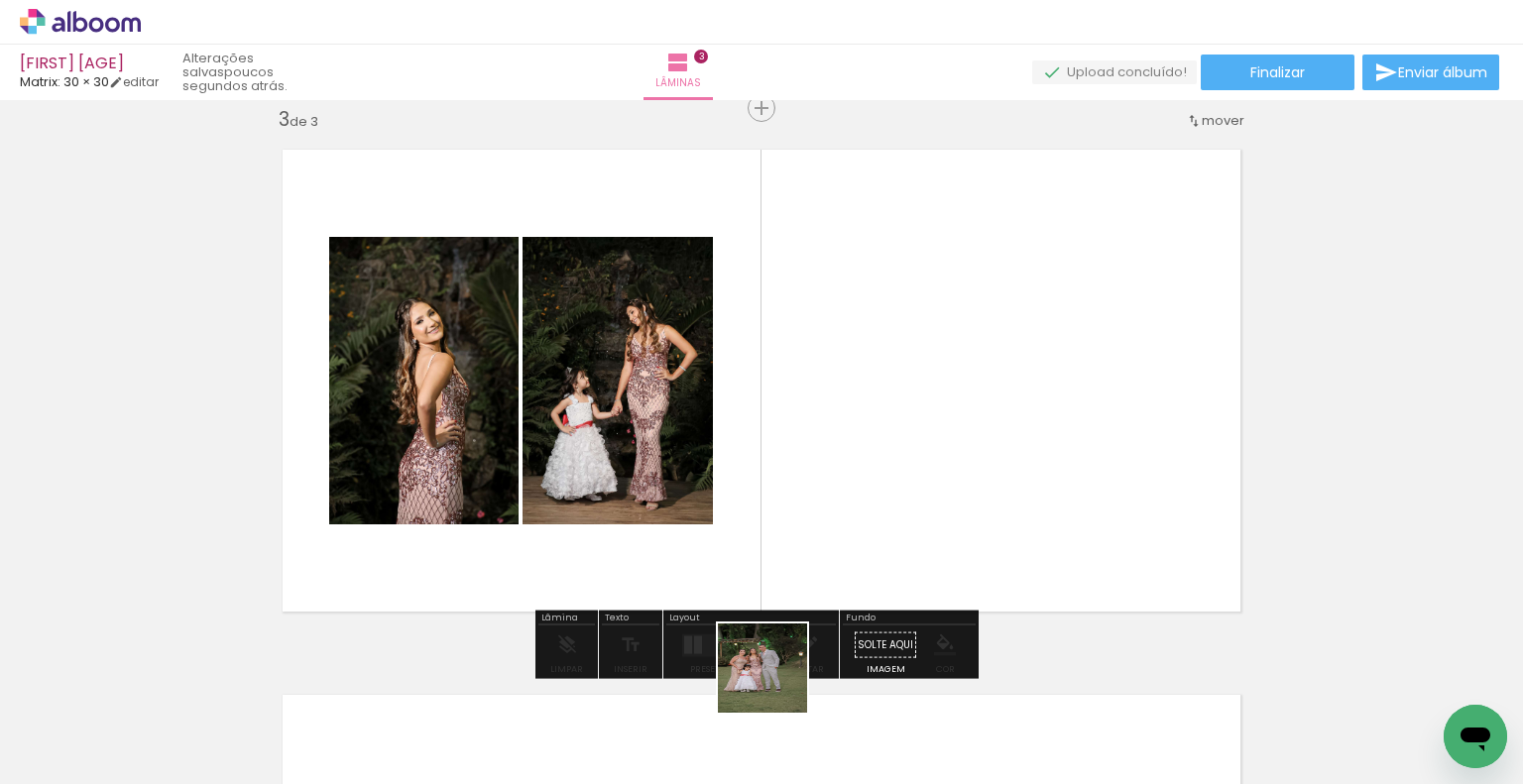 drag, startPoint x: 769, startPoint y: 707, endPoint x: 834, endPoint y: 475, distance: 240.9336 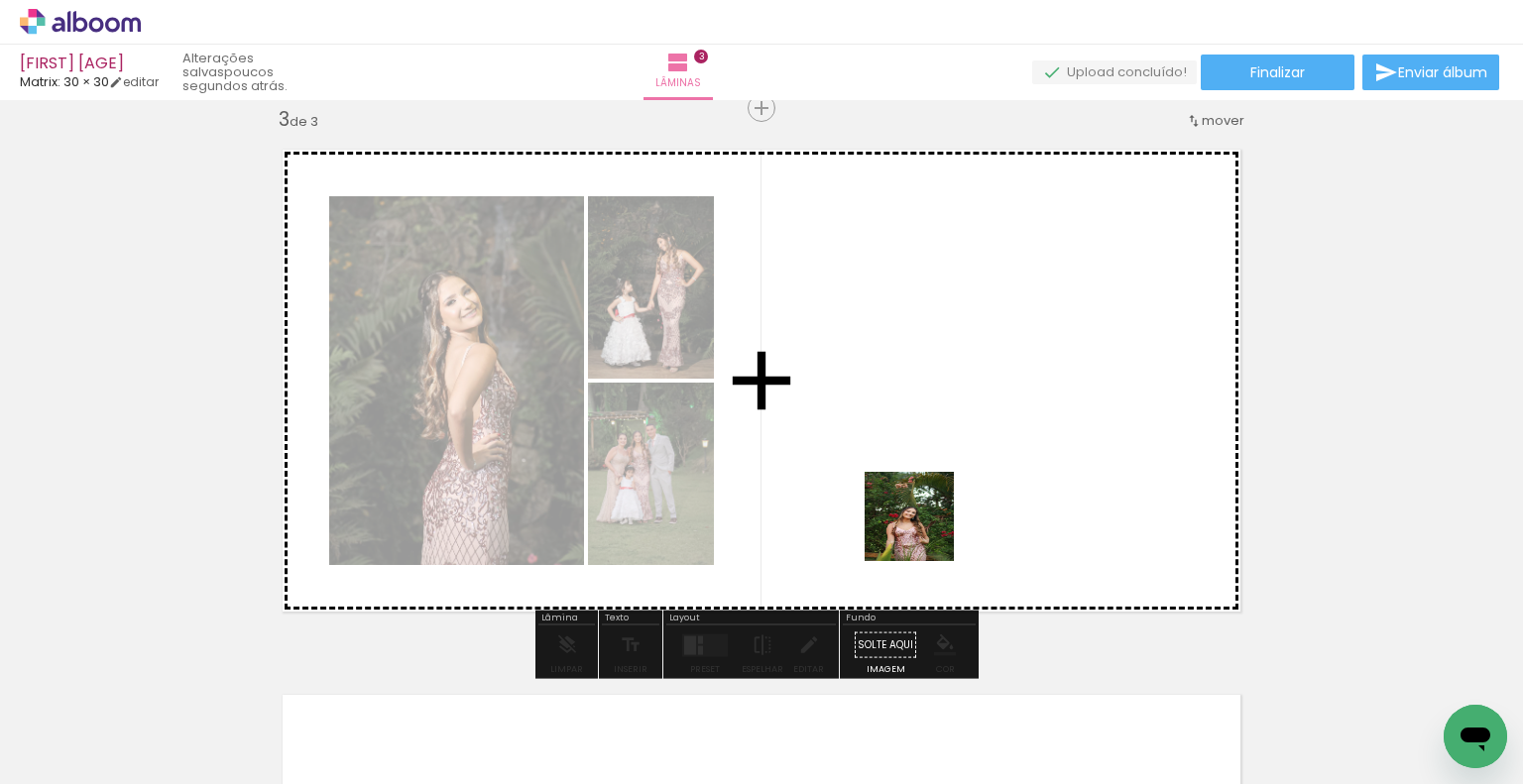 drag, startPoint x: 871, startPoint y: 719, endPoint x: 923, endPoint y: 529, distance: 196.98731 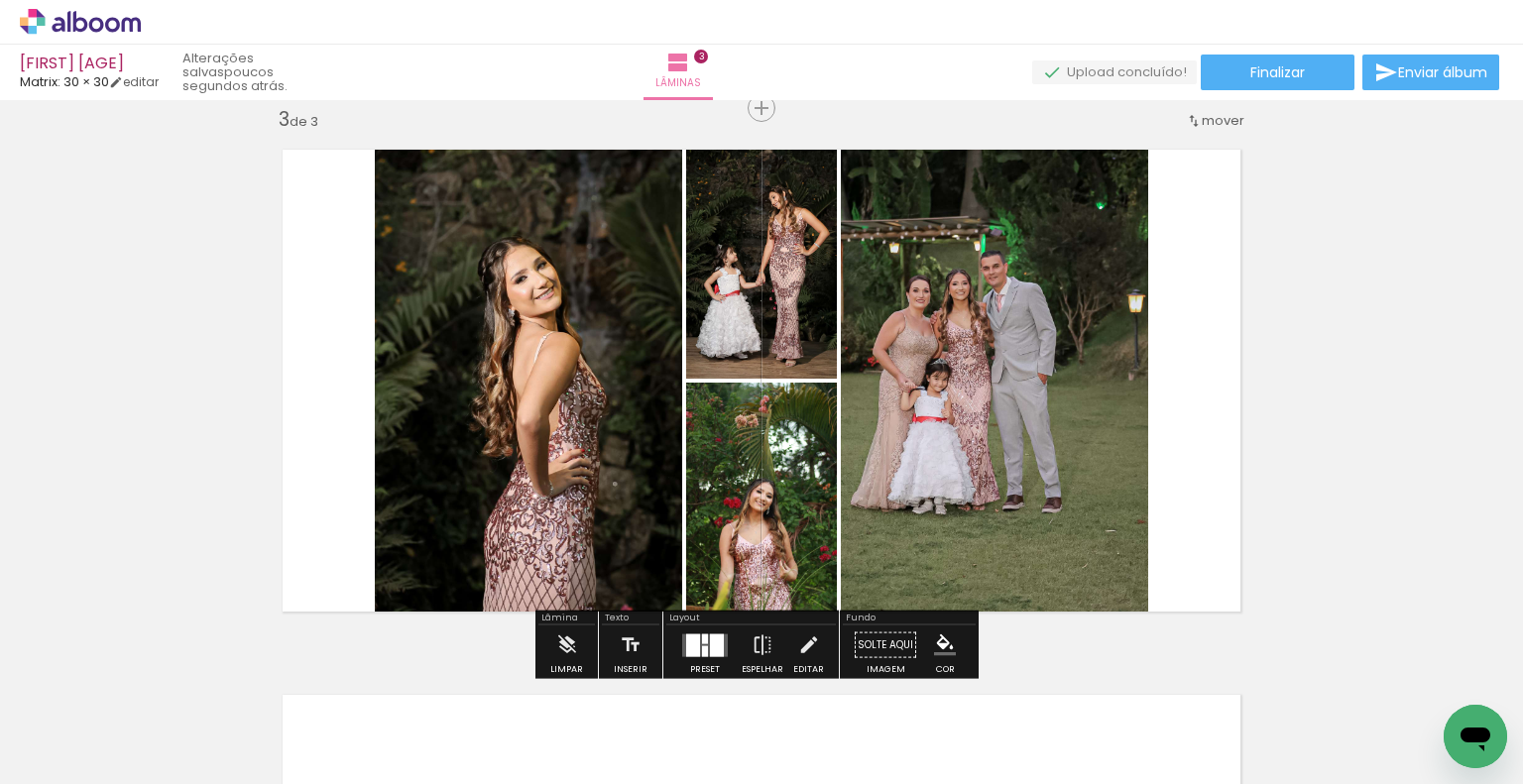 click at bounding box center [693, 644] 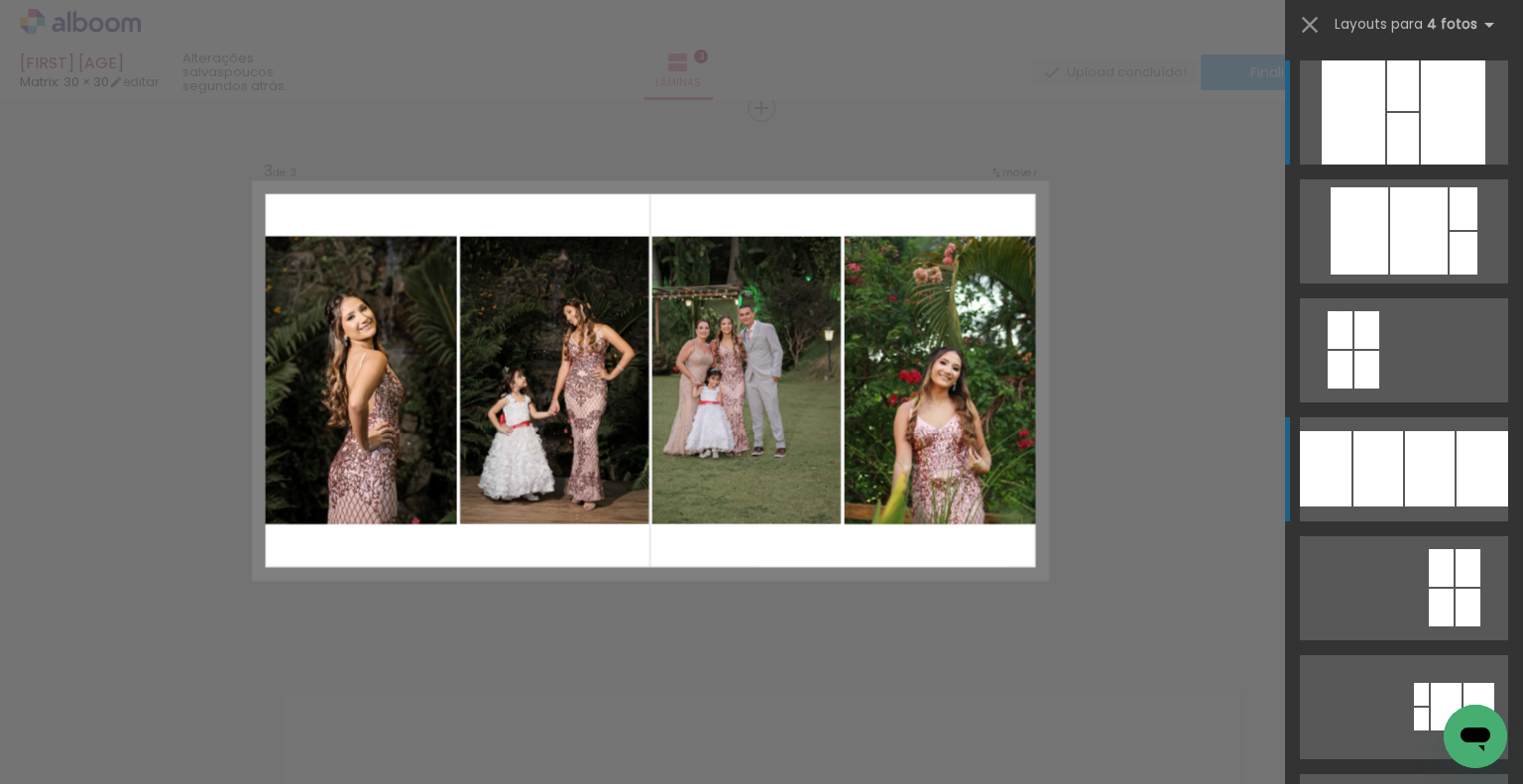 click at bounding box center (1453, 112) 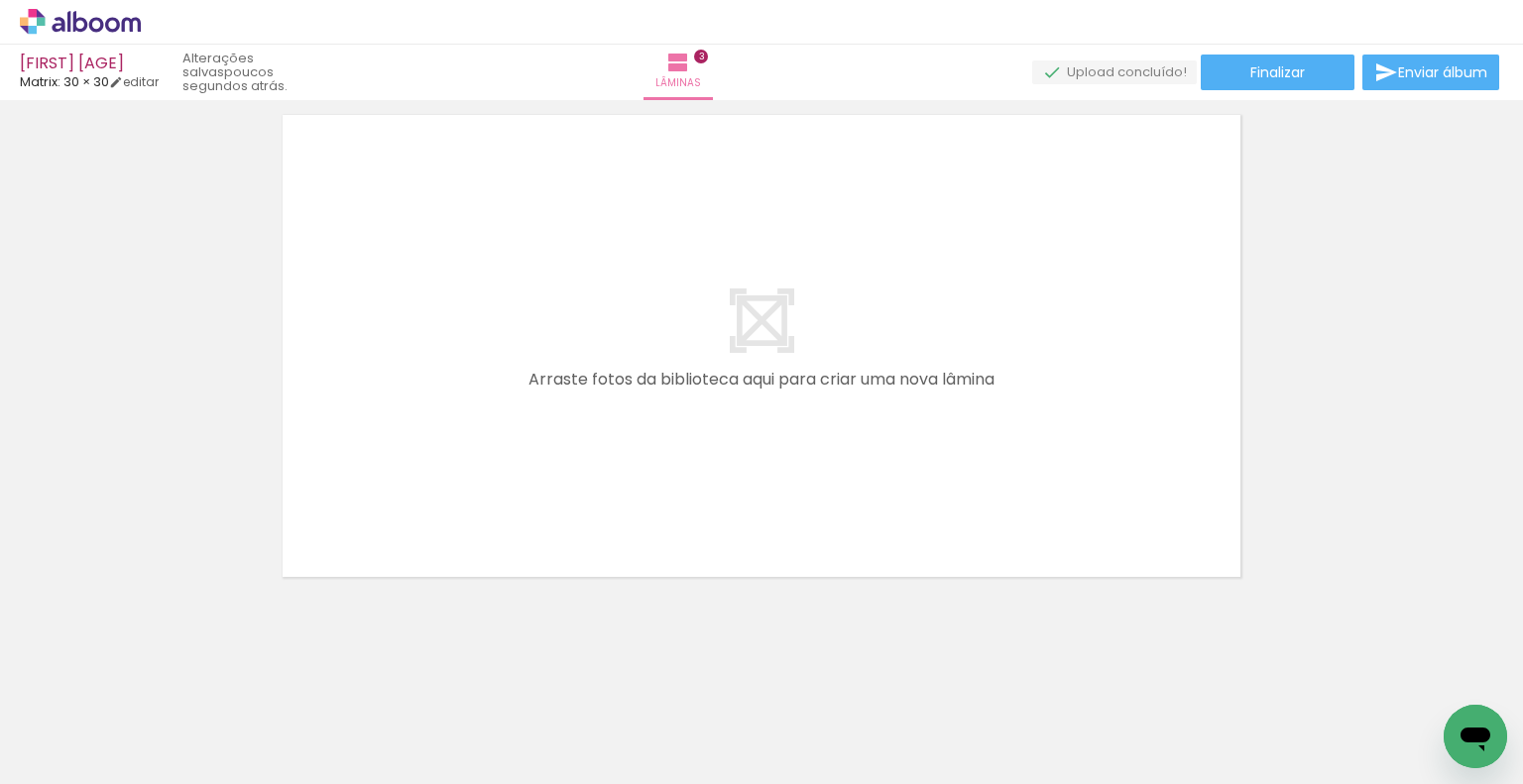 scroll, scrollTop: 1697, scrollLeft: 0, axis: vertical 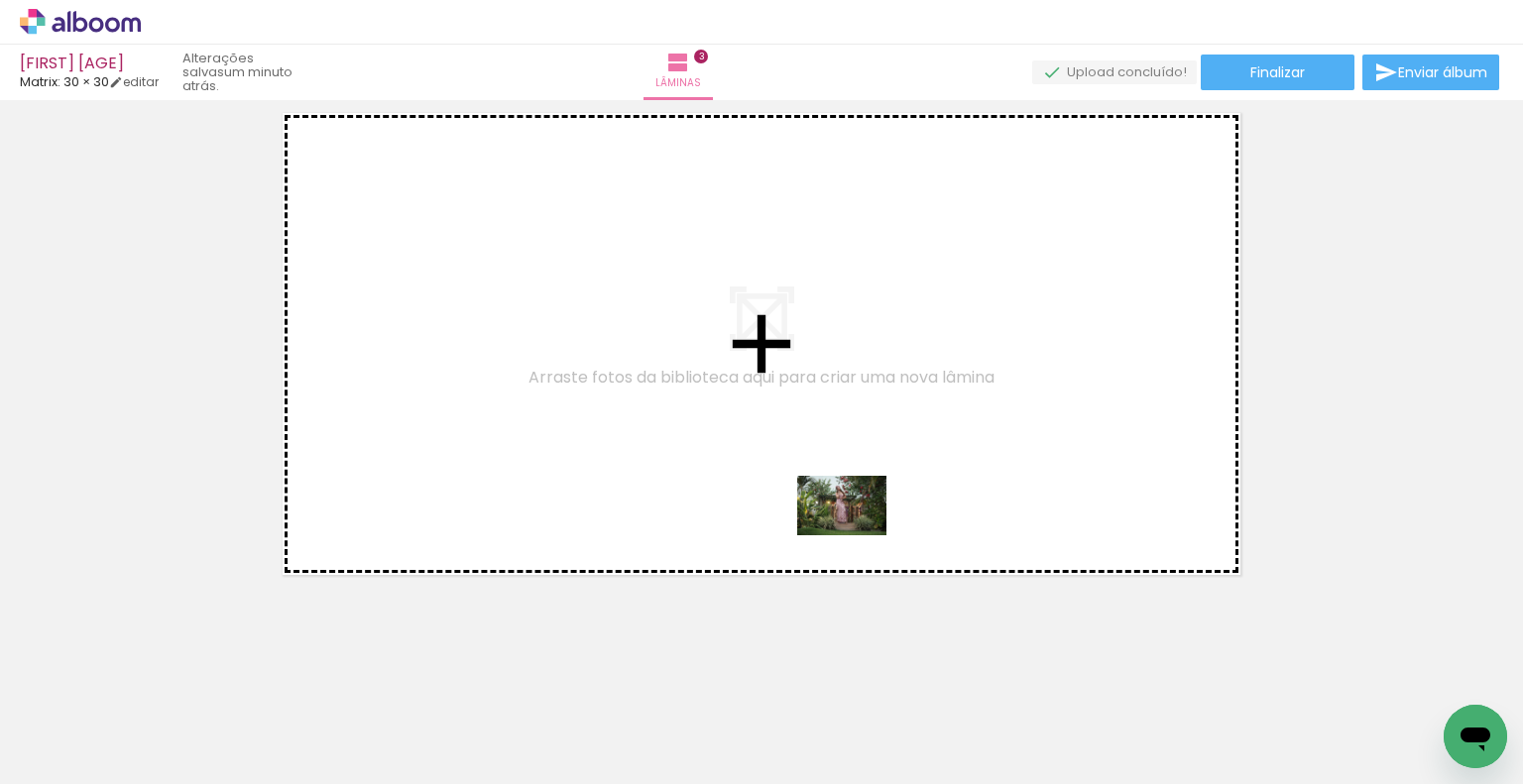 drag, startPoint x: 976, startPoint y: 729, endPoint x: 855, endPoint y: 534, distance: 229.4907 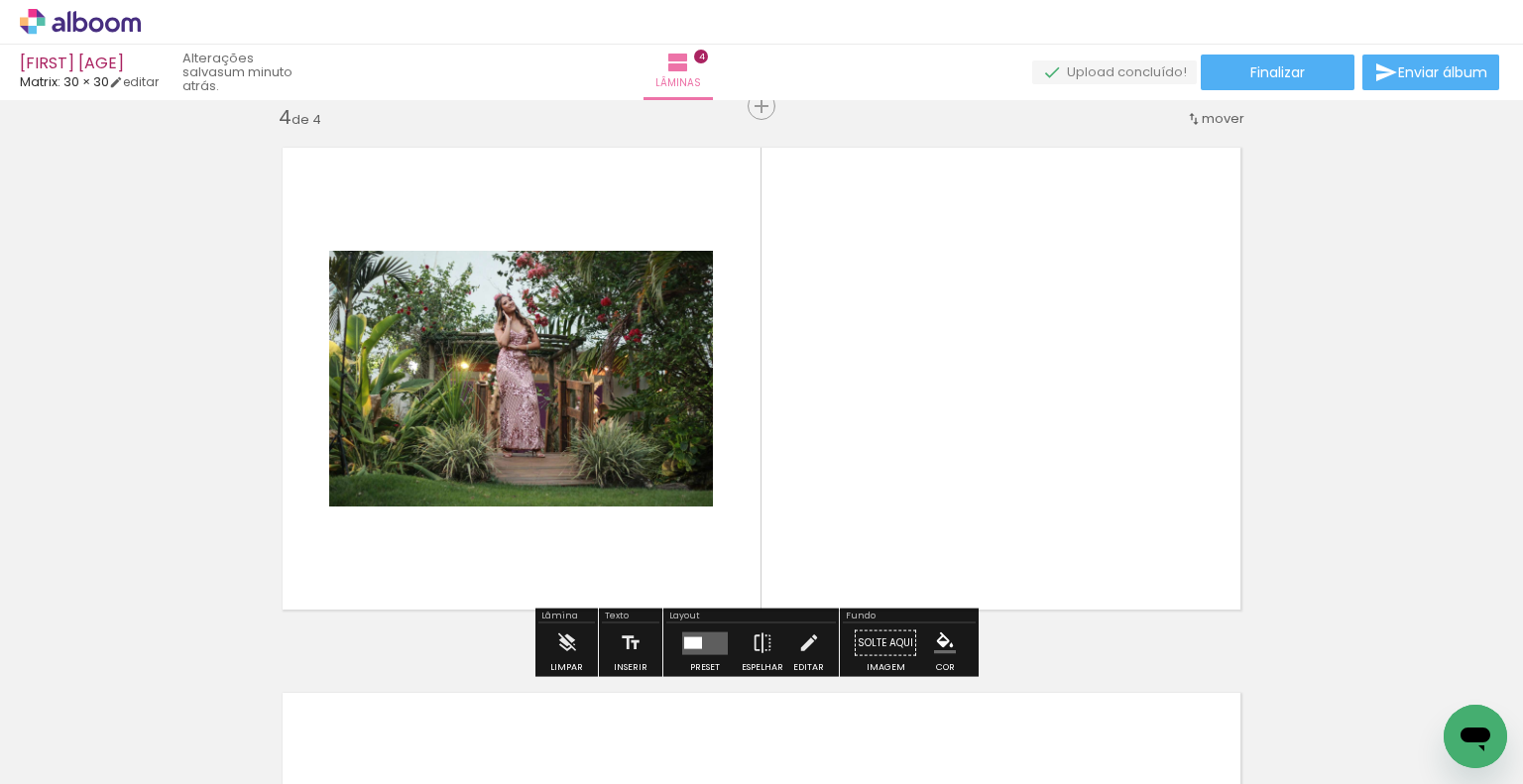 scroll, scrollTop: 1660, scrollLeft: 0, axis: vertical 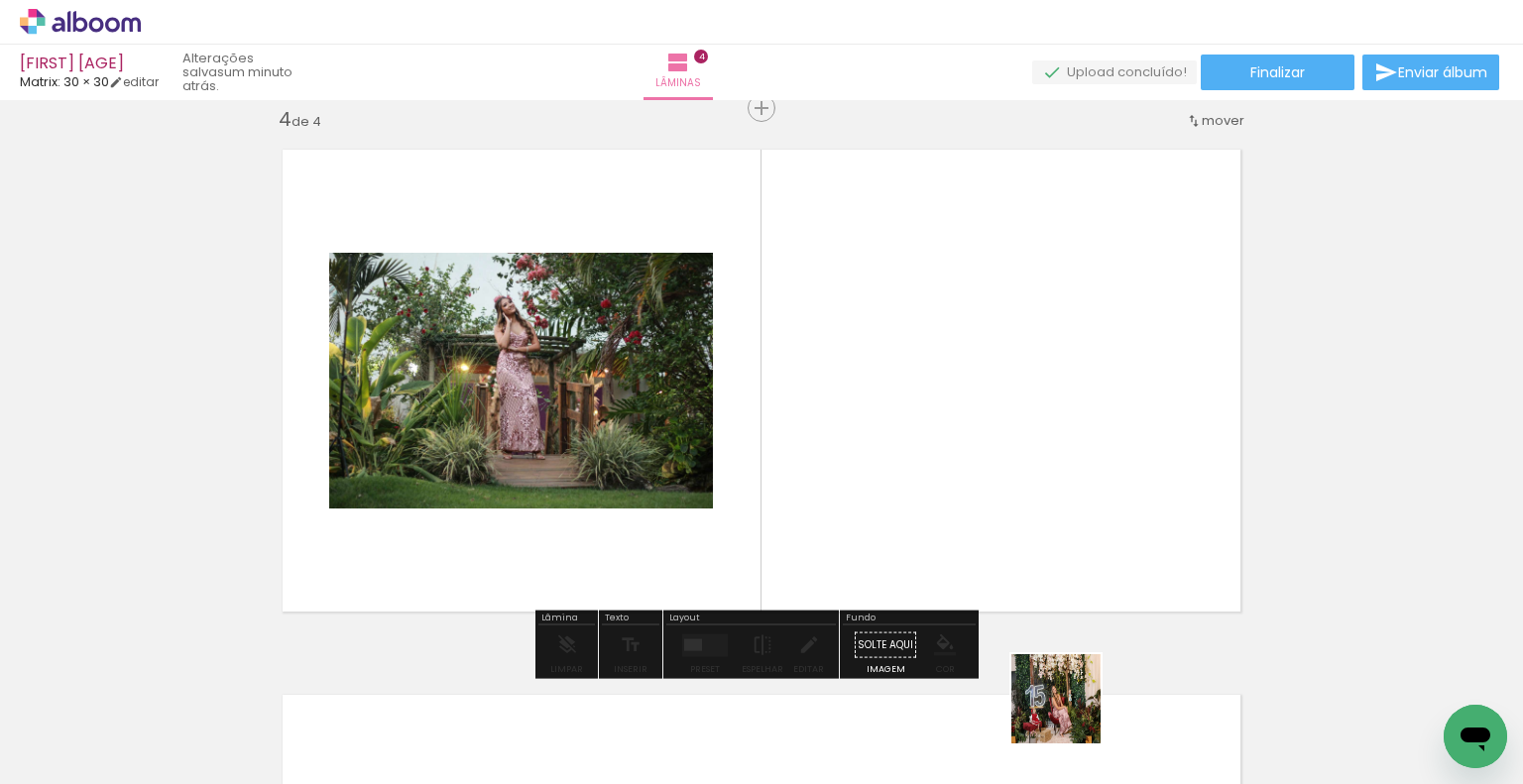 drag, startPoint x: 1084, startPoint y: 735, endPoint x: 967, endPoint y: 500, distance: 262.5148 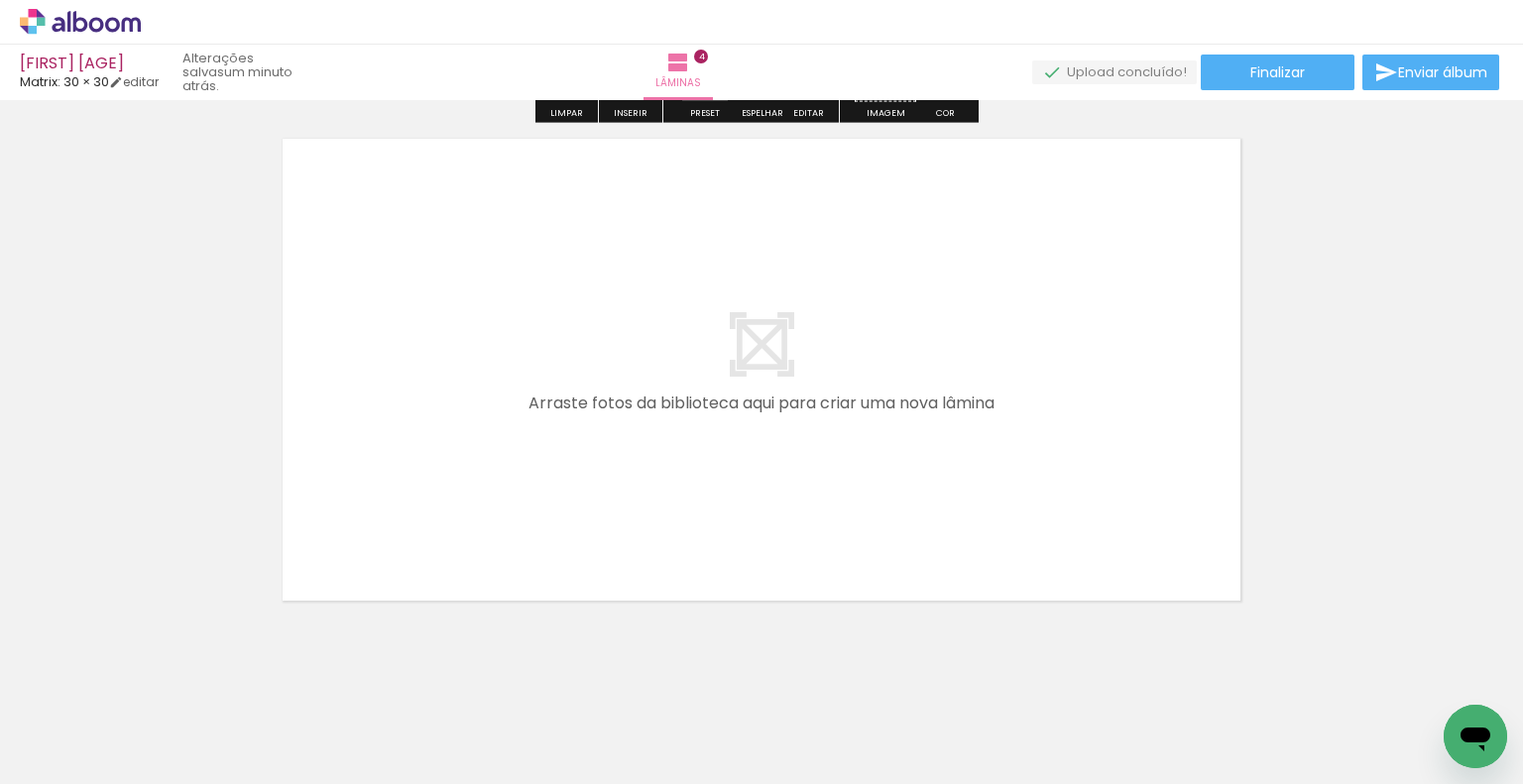 scroll, scrollTop: 2242, scrollLeft: 0, axis: vertical 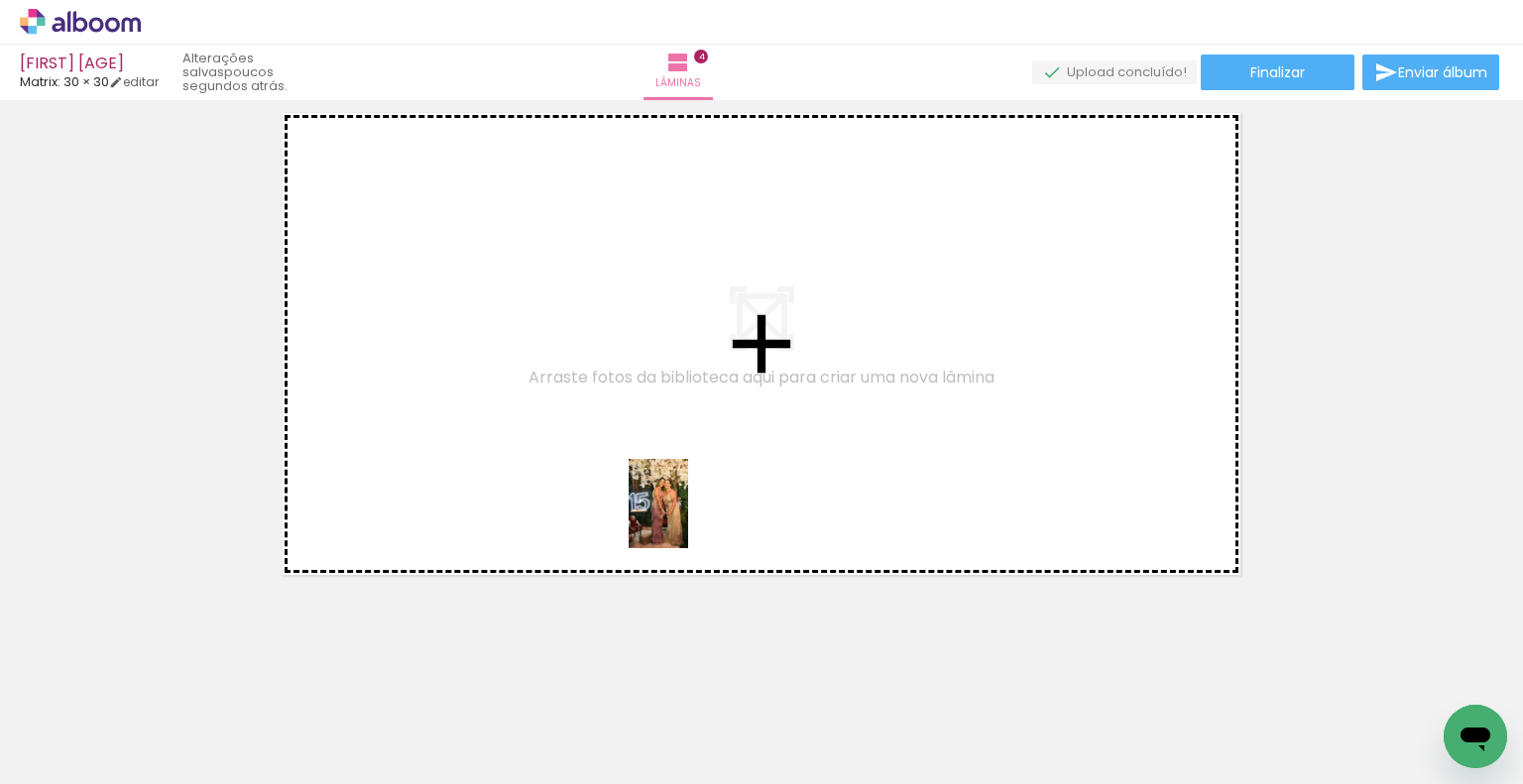 drag, startPoint x: 698, startPoint y: 713, endPoint x: 688, endPoint y: 518, distance: 195.25624 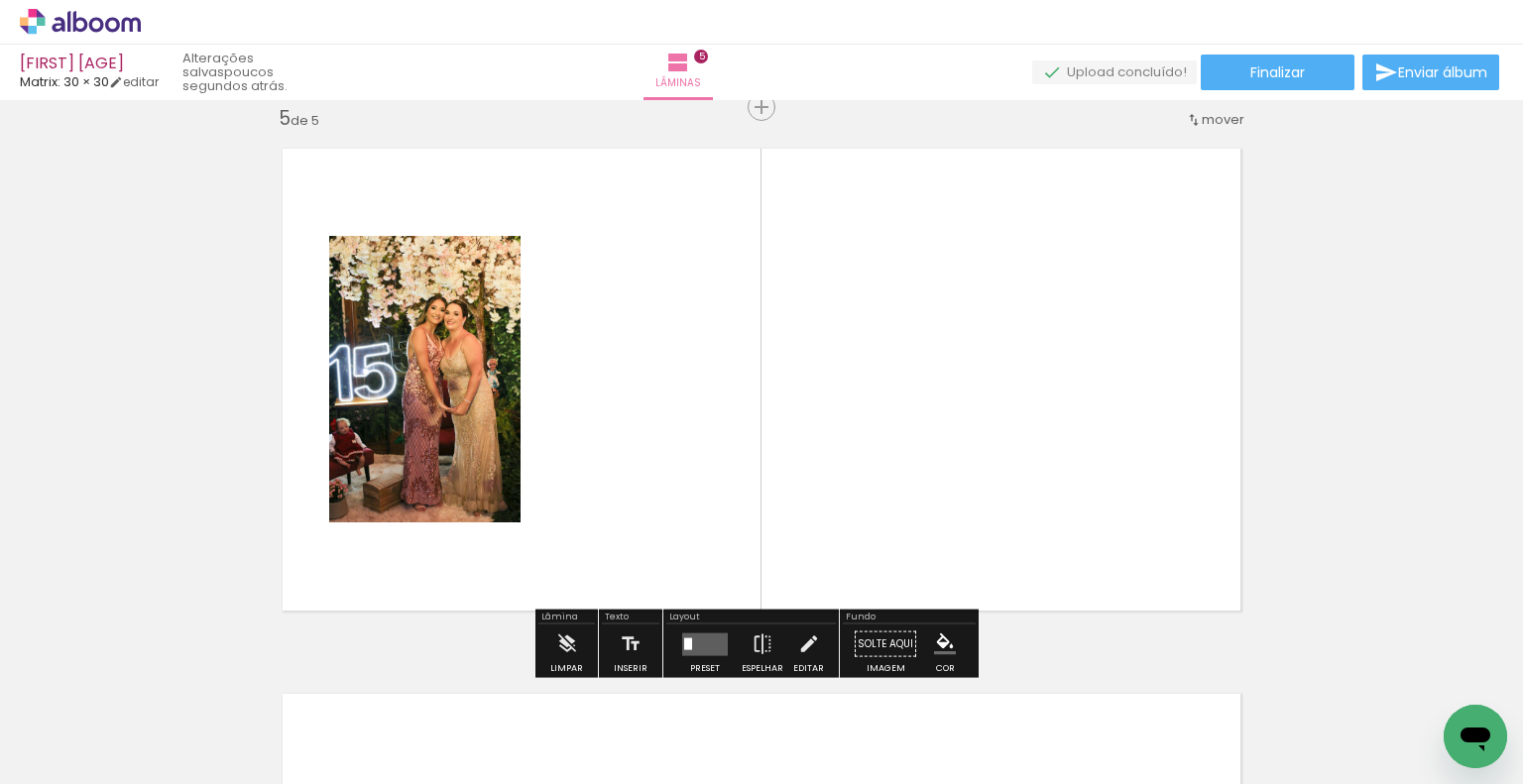 scroll, scrollTop: 2205, scrollLeft: 0, axis: vertical 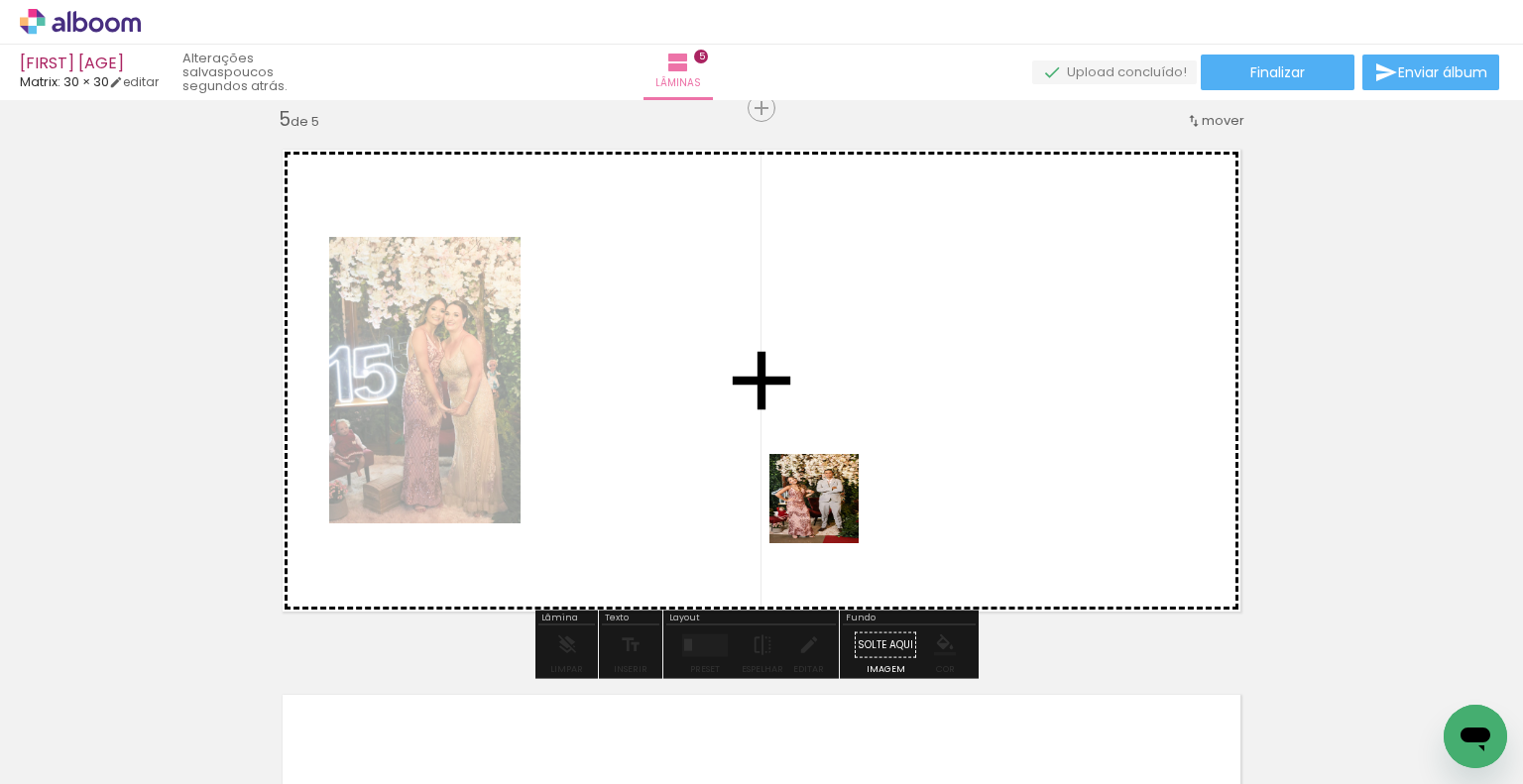 drag, startPoint x: 817, startPoint y: 610, endPoint x: 824, endPoint y: 510, distance: 100.2447 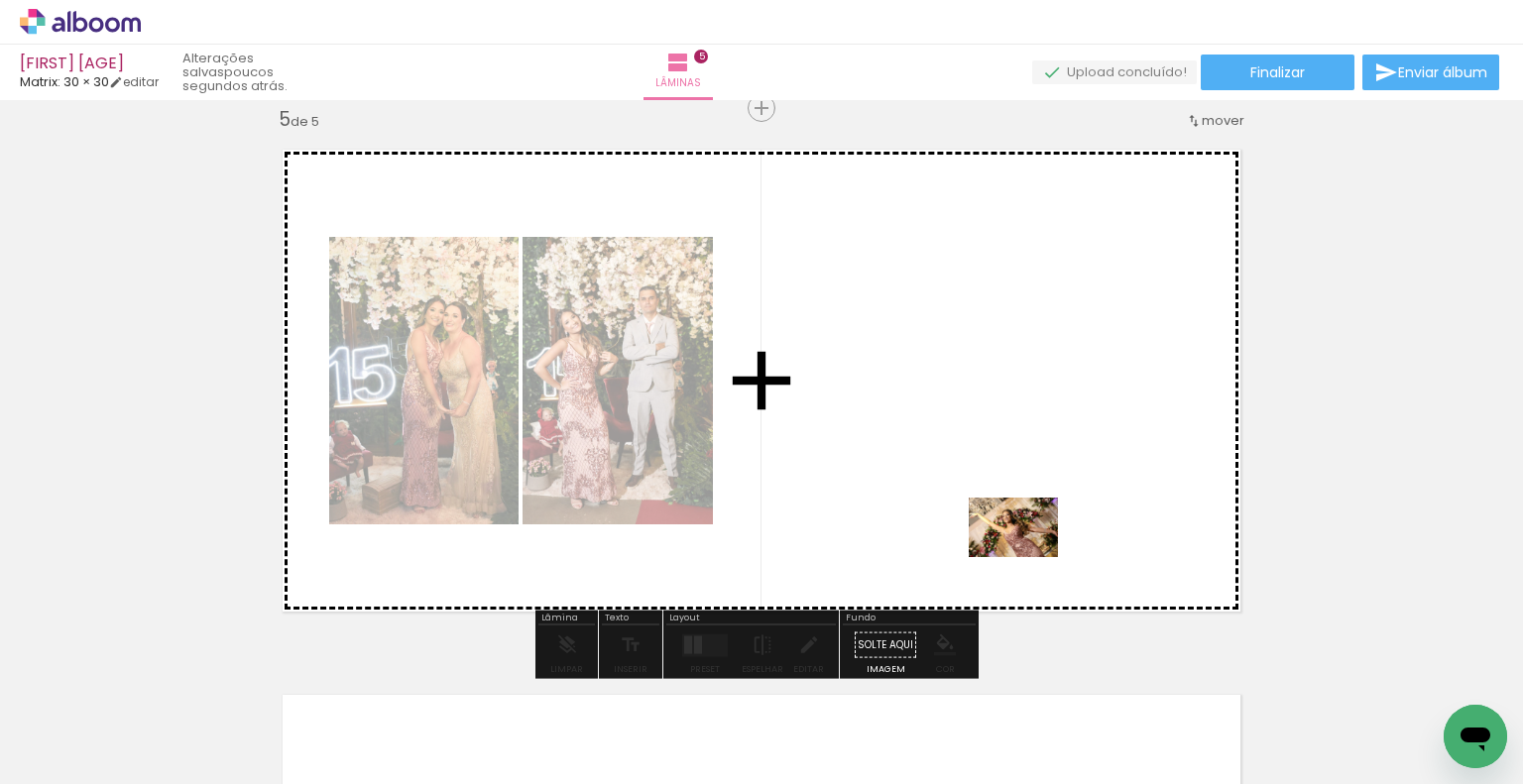 drag, startPoint x: 1010, startPoint y: 728, endPoint x: 1028, endPoint y: 557, distance: 171.9448 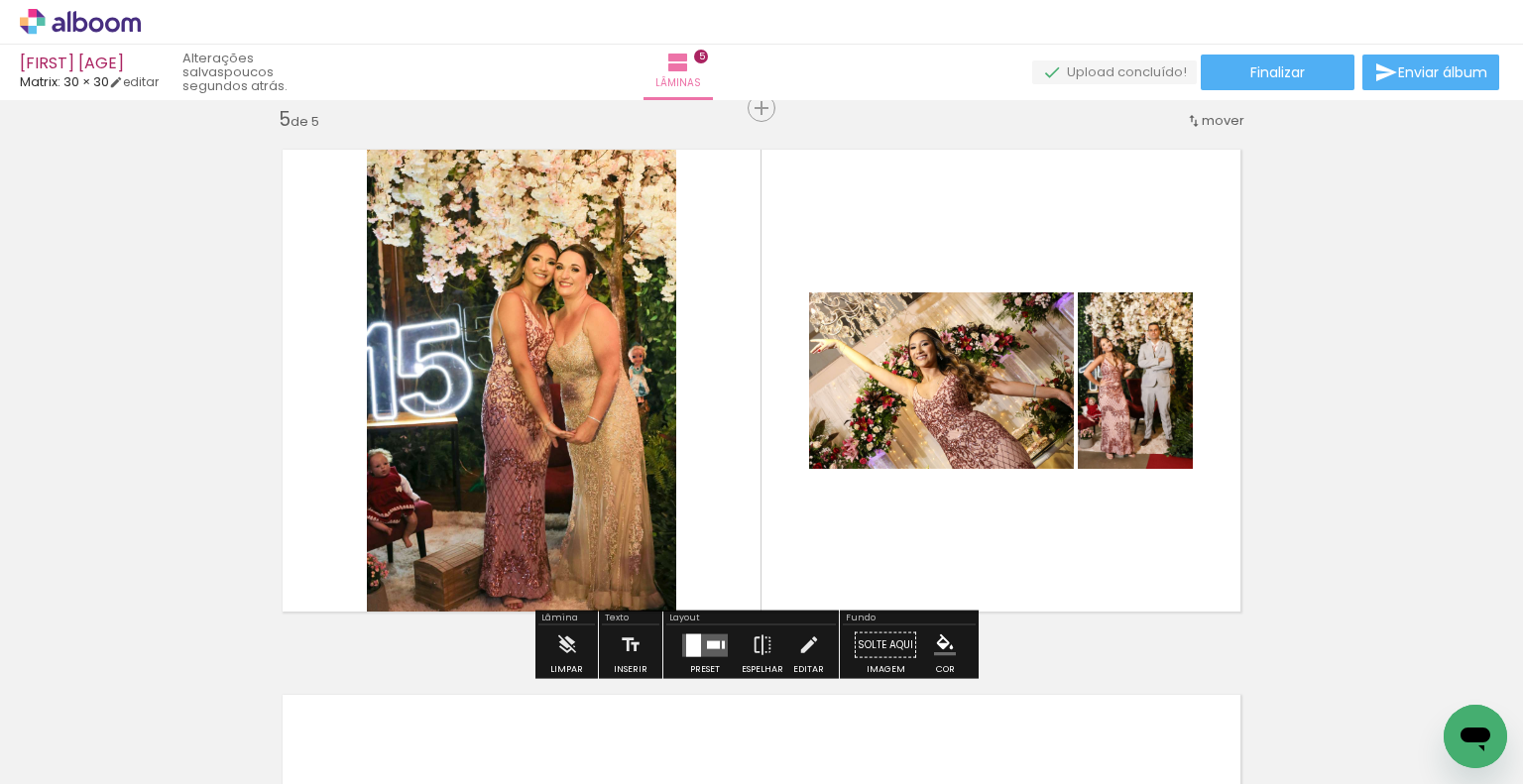 click at bounding box center [693, 644] 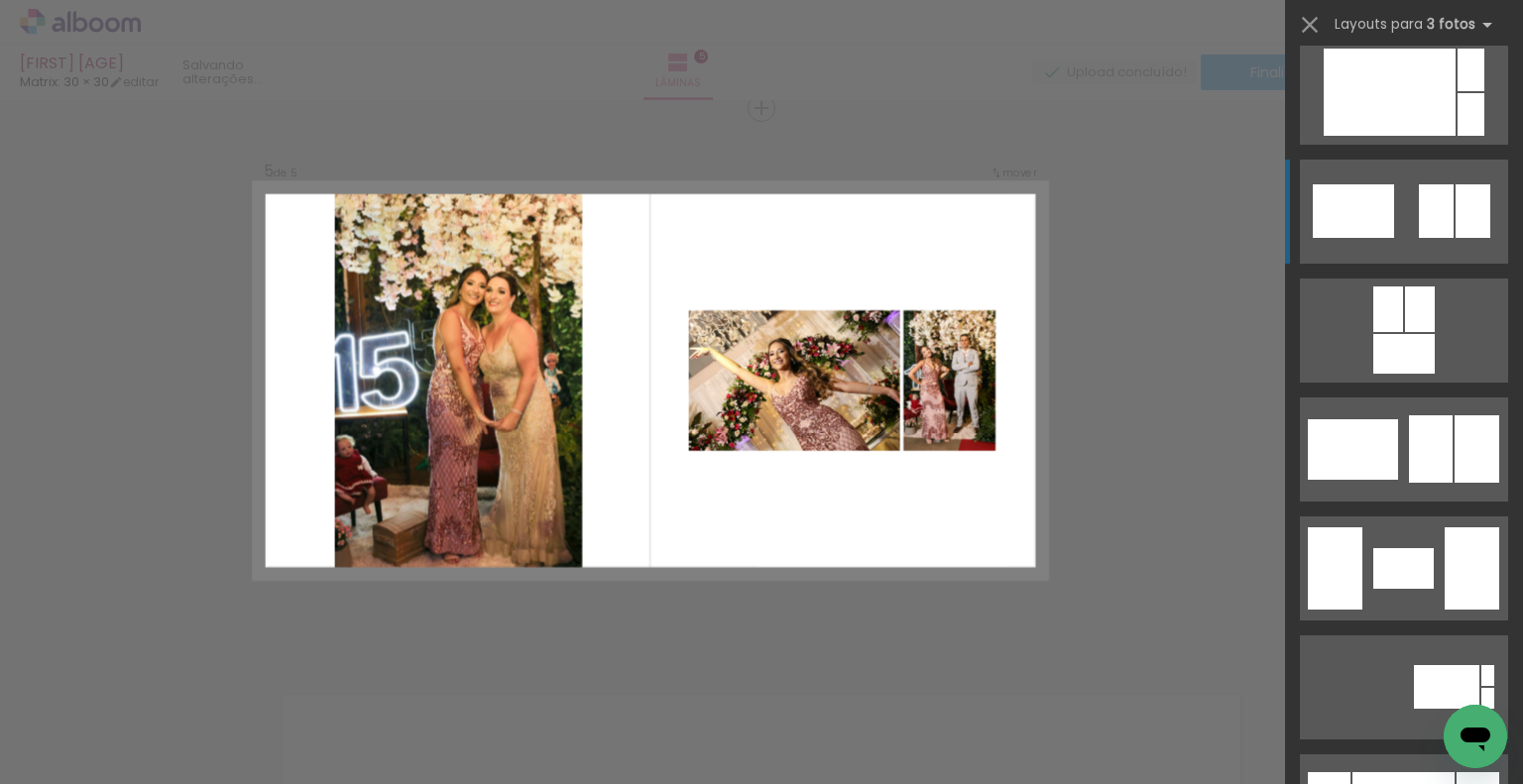 scroll, scrollTop: 3568, scrollLeft: 0, axis: vertical 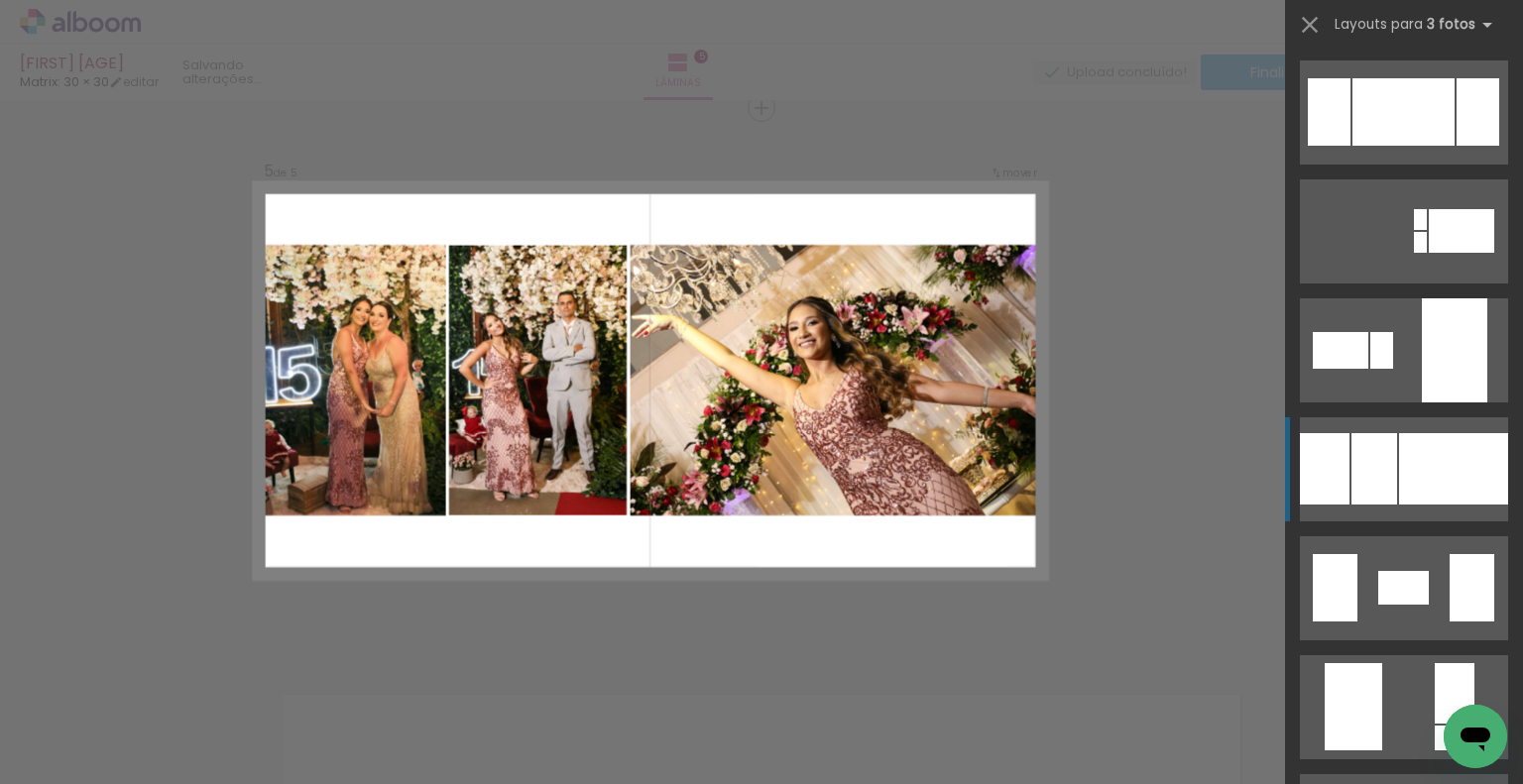 click at bounding box center [1454, 469] 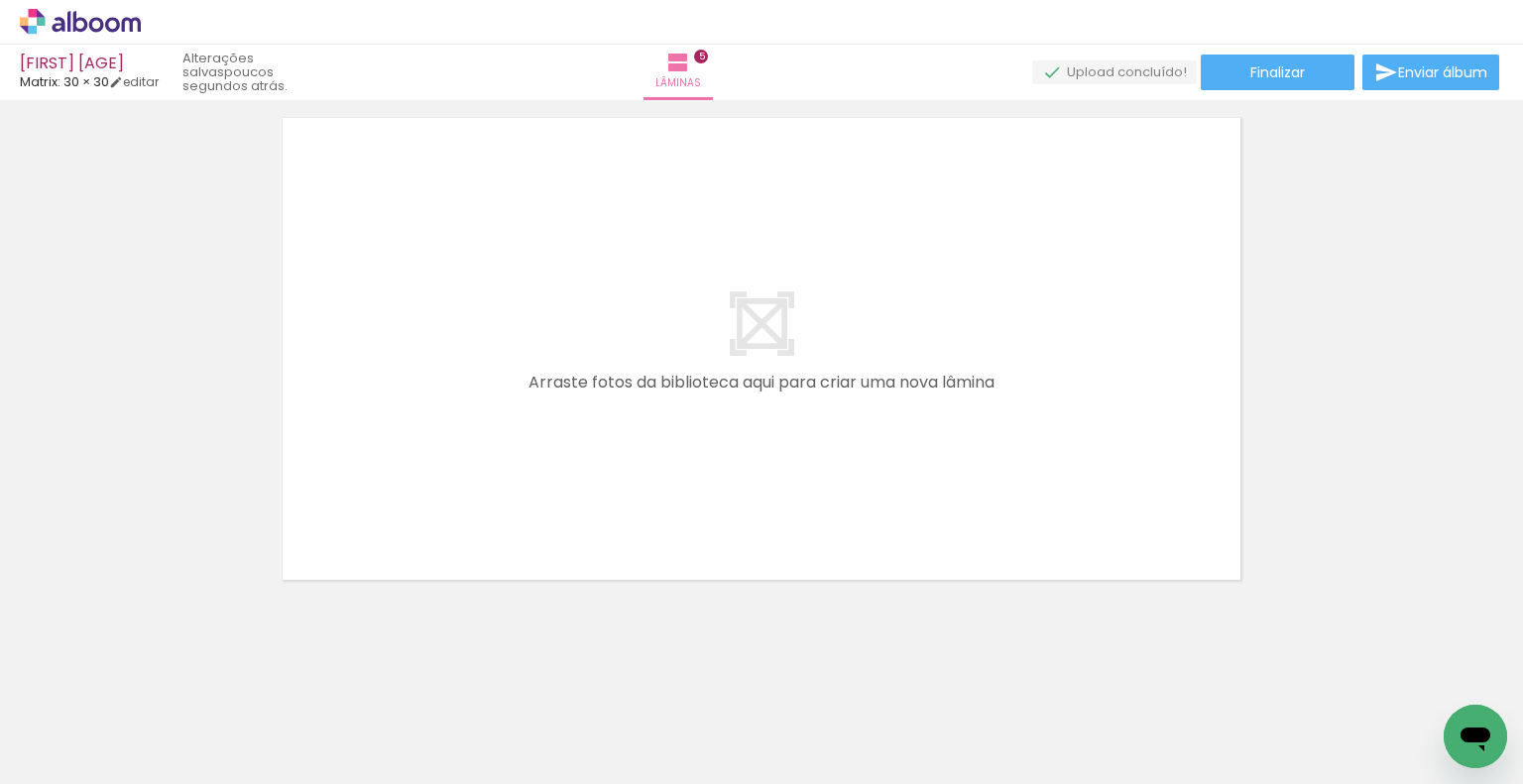 scroll, scrollTop: 2787, scrollLeft: 0, axis: vertical 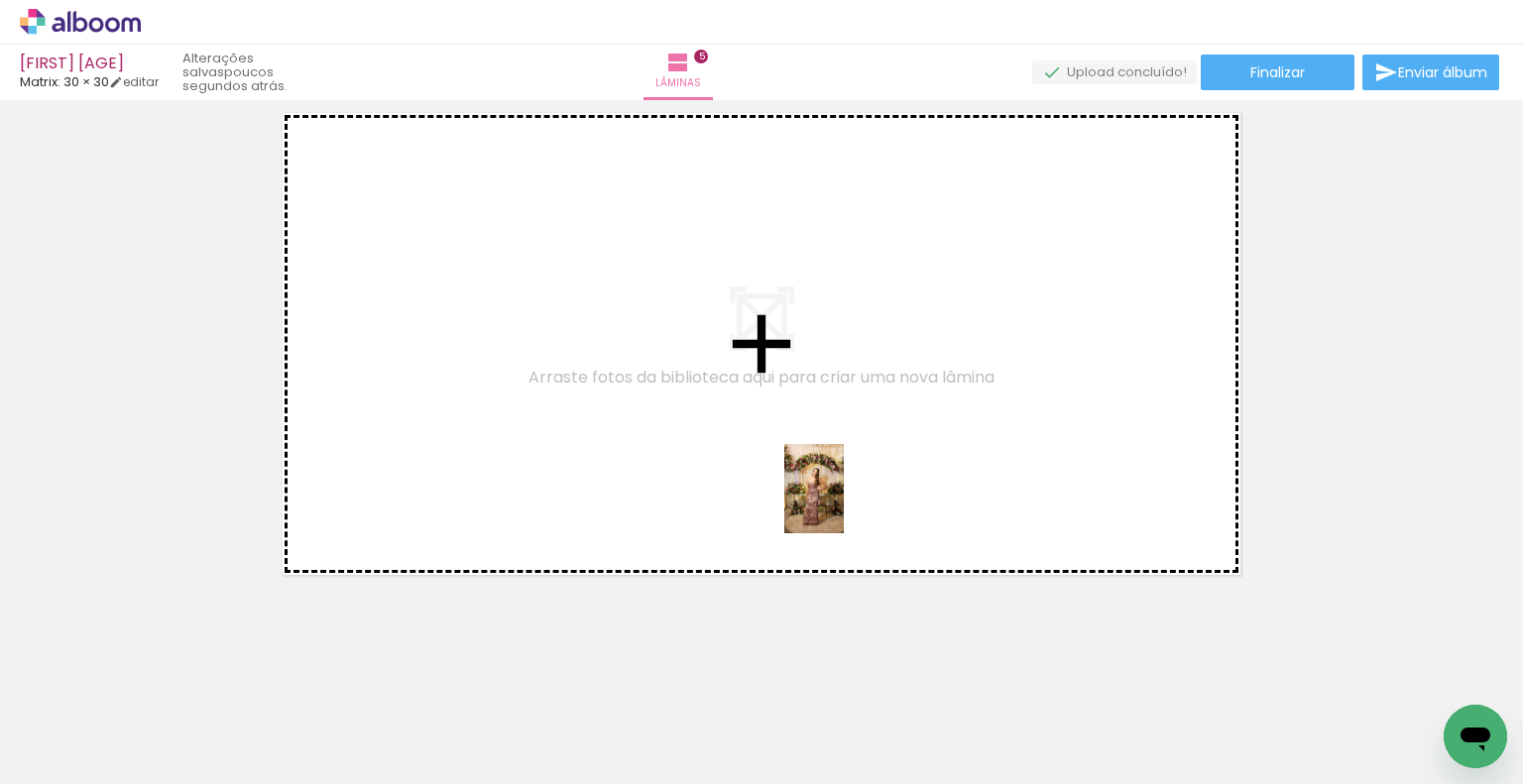 drag, startPoint x: 916, startPoint y: 728, endPoint x: 846, endPoint y: 496, distance: 242.33035 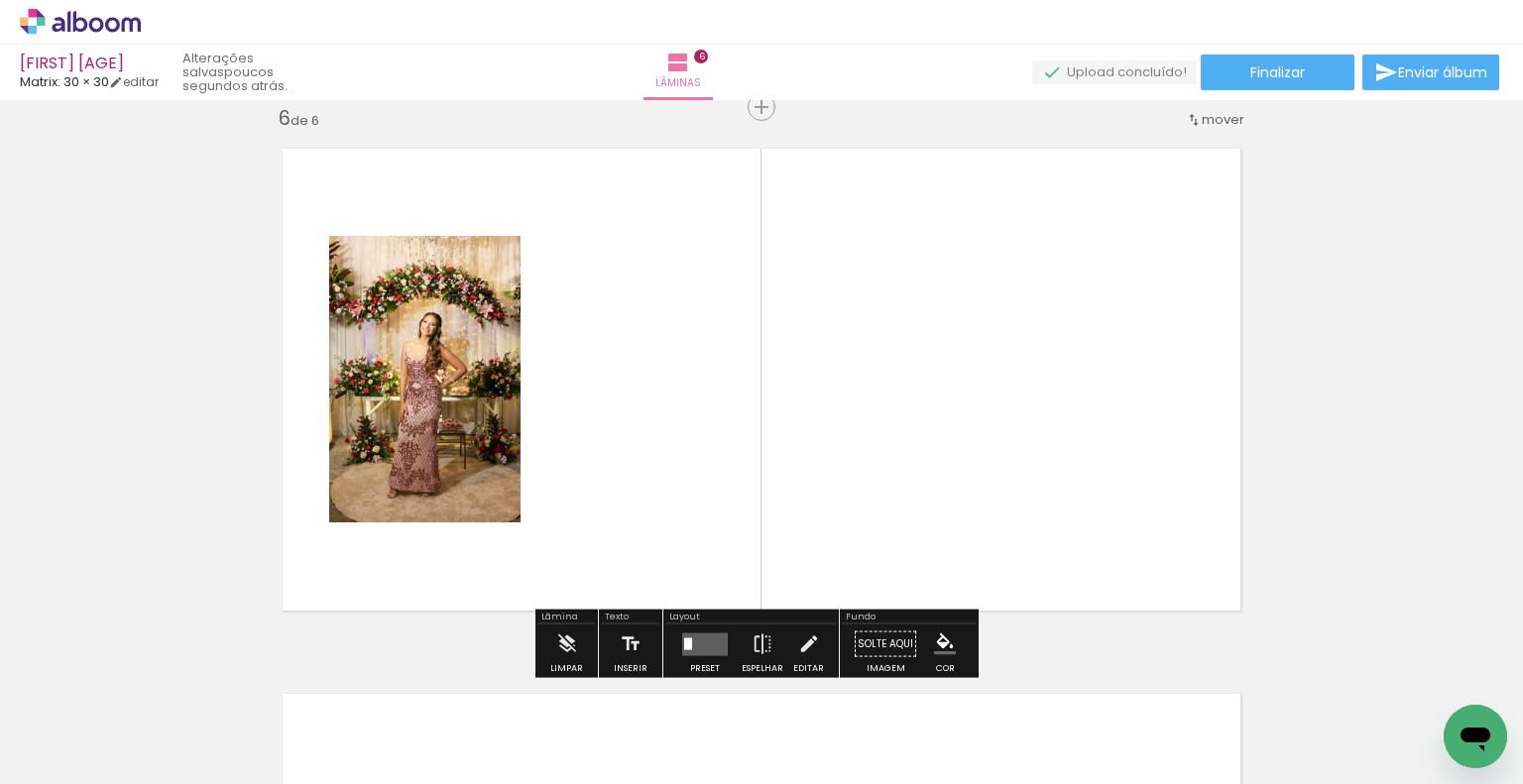 scroll, scrollTop: 2750, scrollLeft: 0, axis: vertical 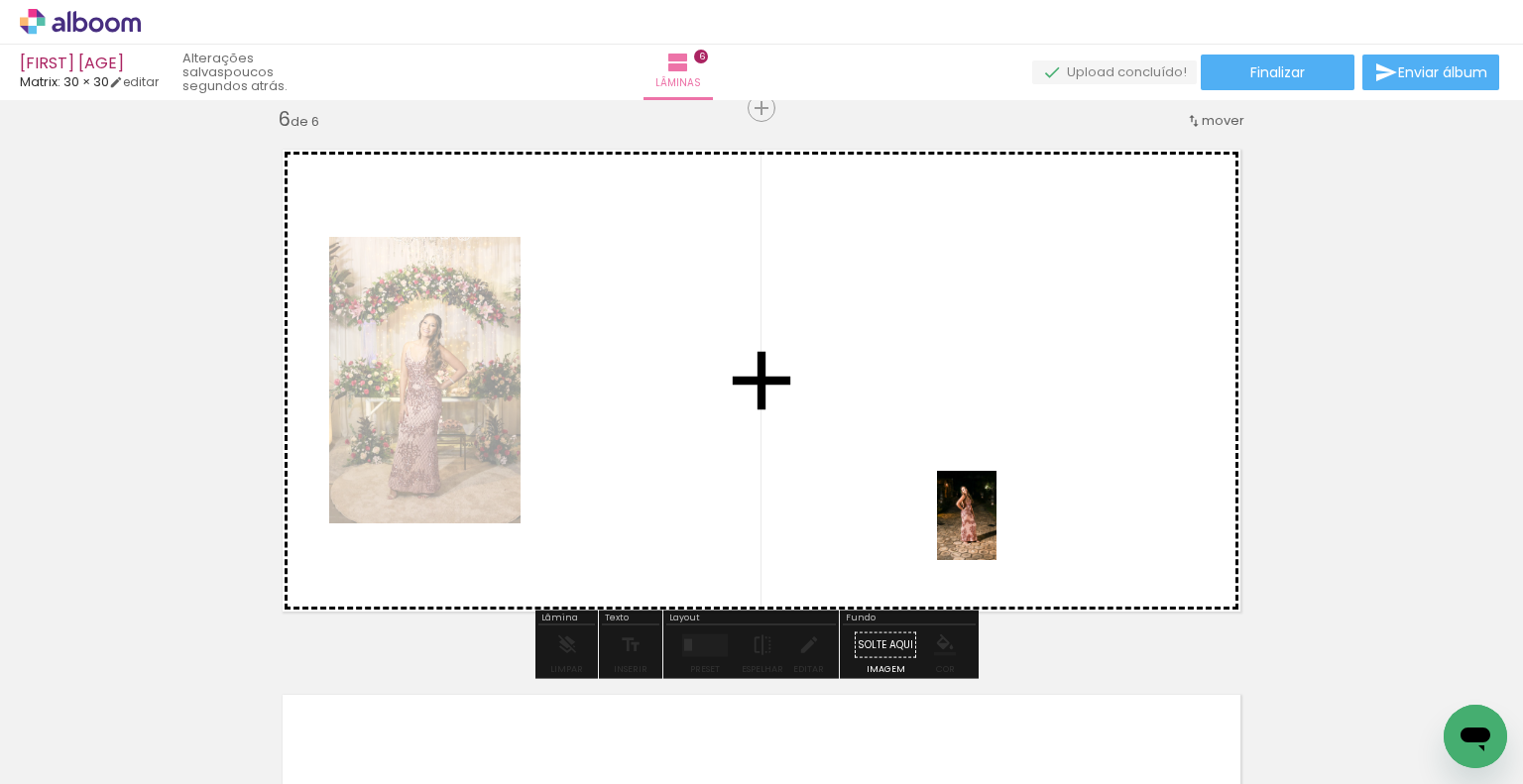 drag, startPoint x: 1129, startPoint y: 702, endPoint x: 996, endPoint y: 530, distance: 217.42355 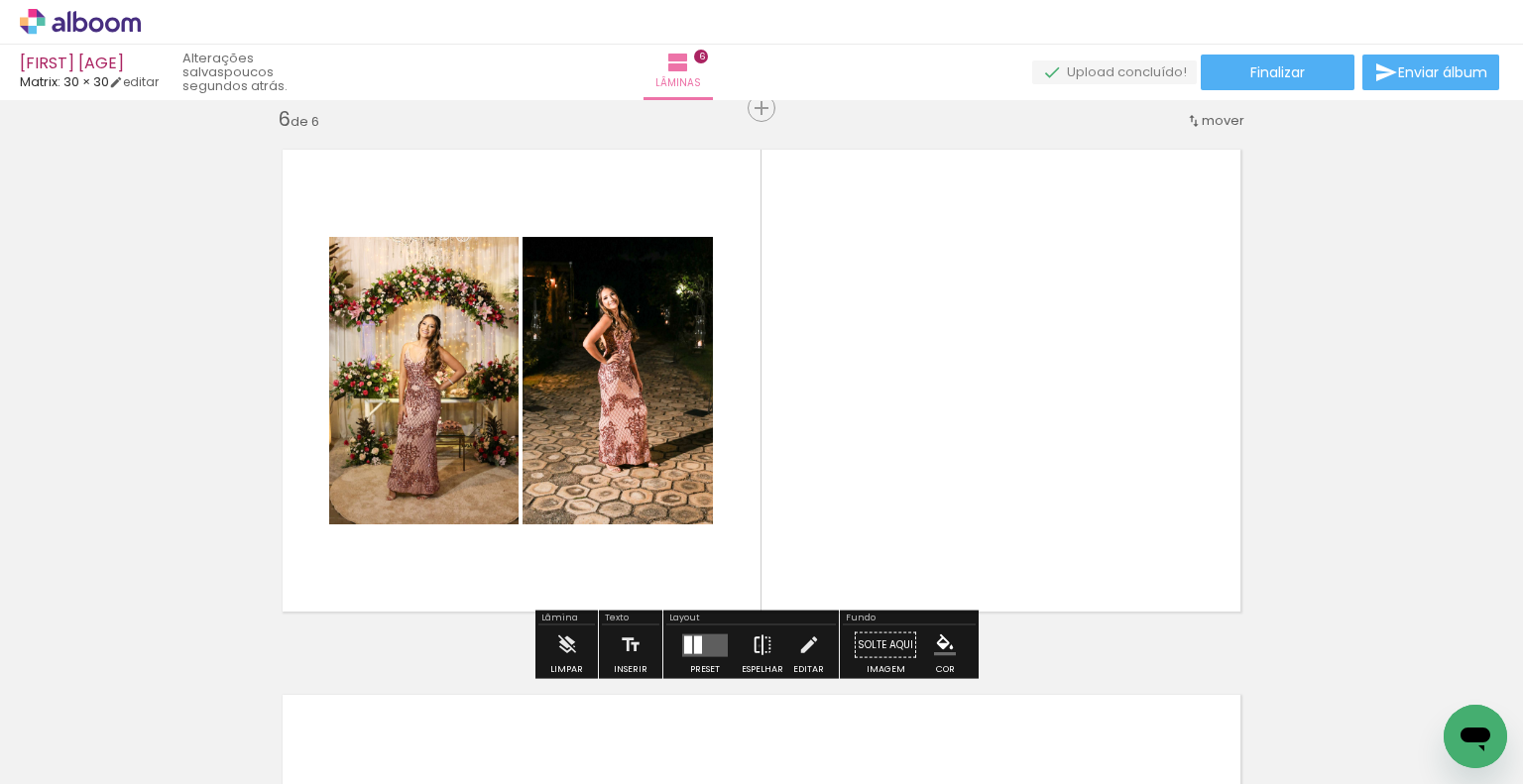 click at bounding box center (762, 645) 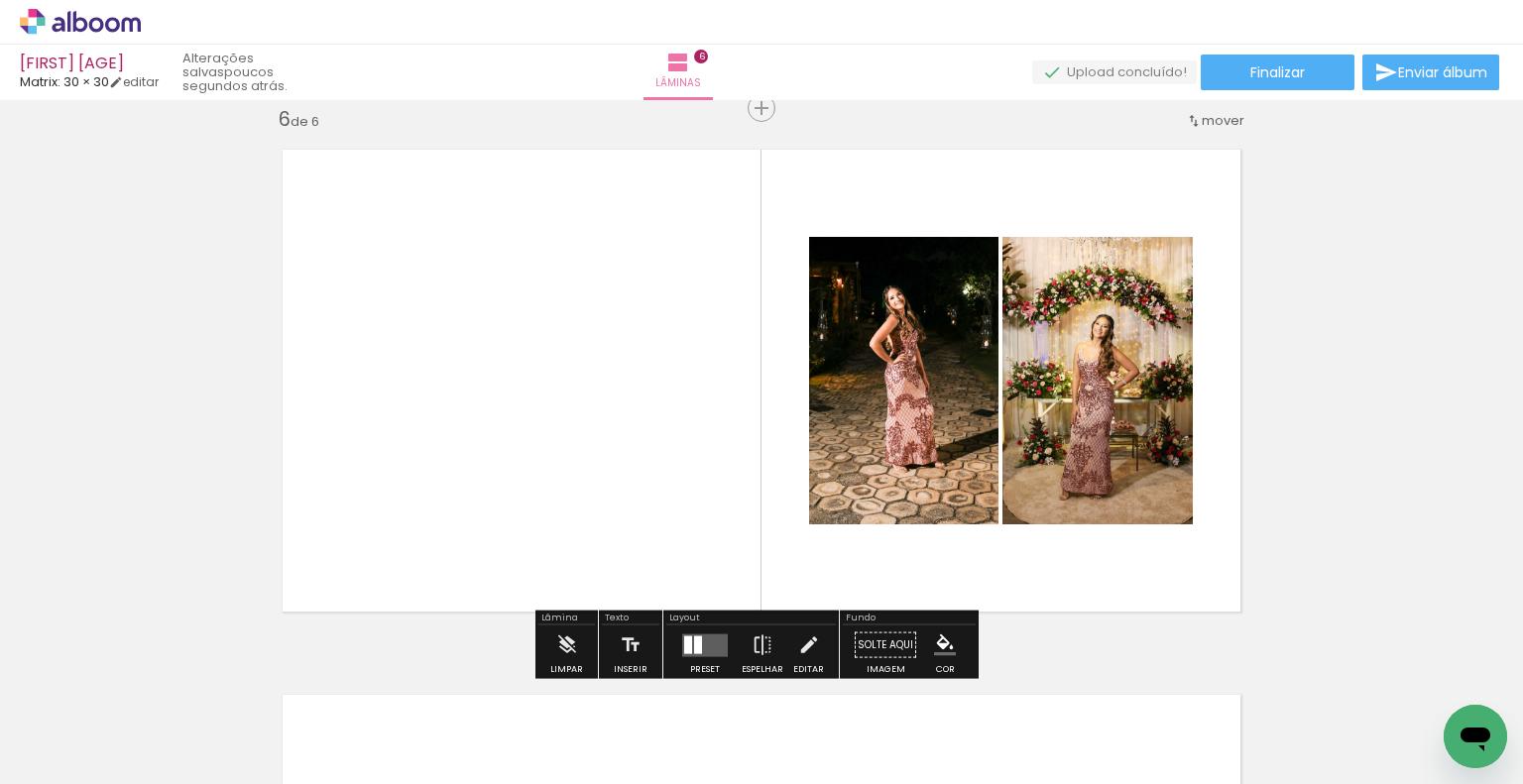 click at bounding box center (705, 644) 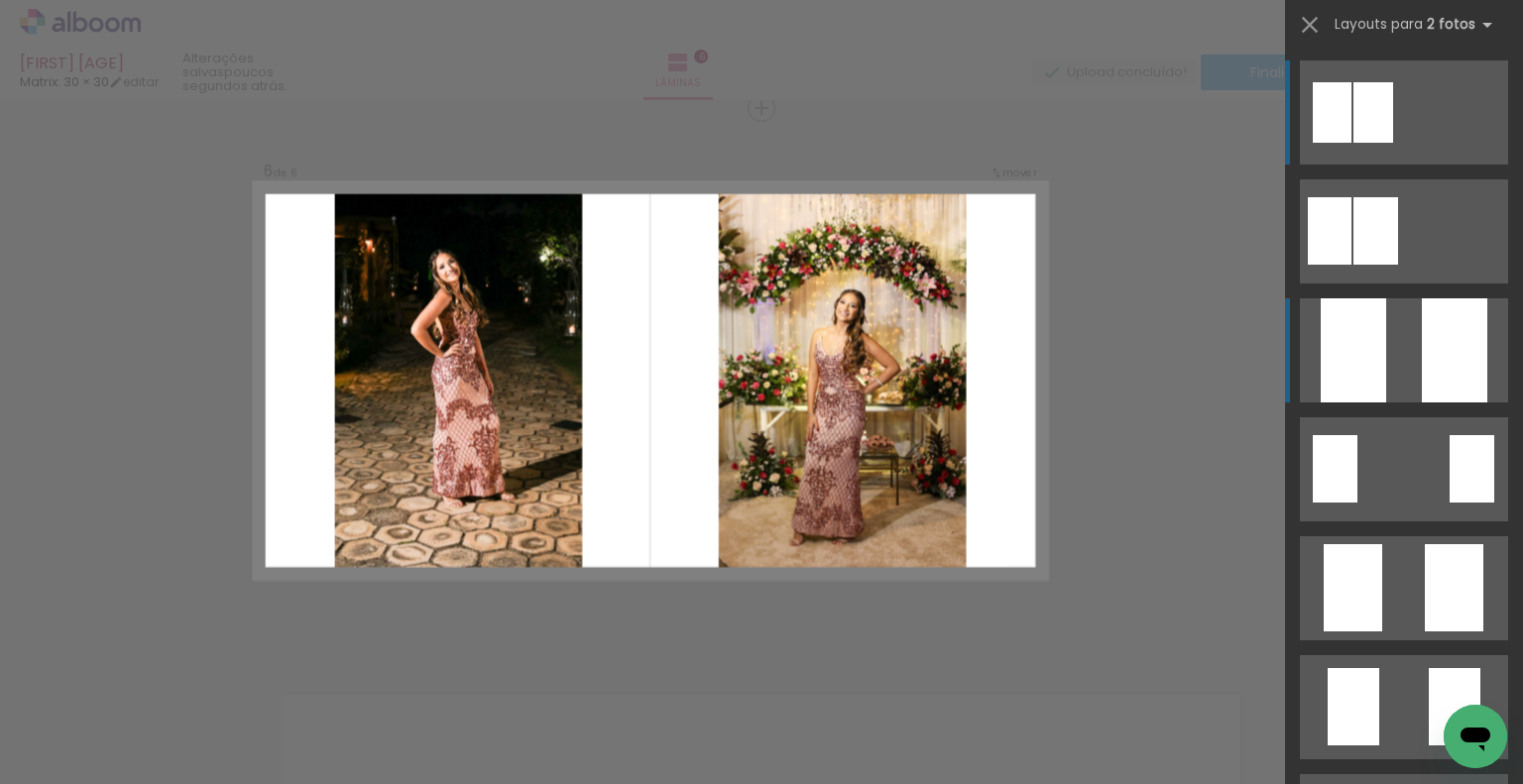 click at bounding box center (1455, 350) 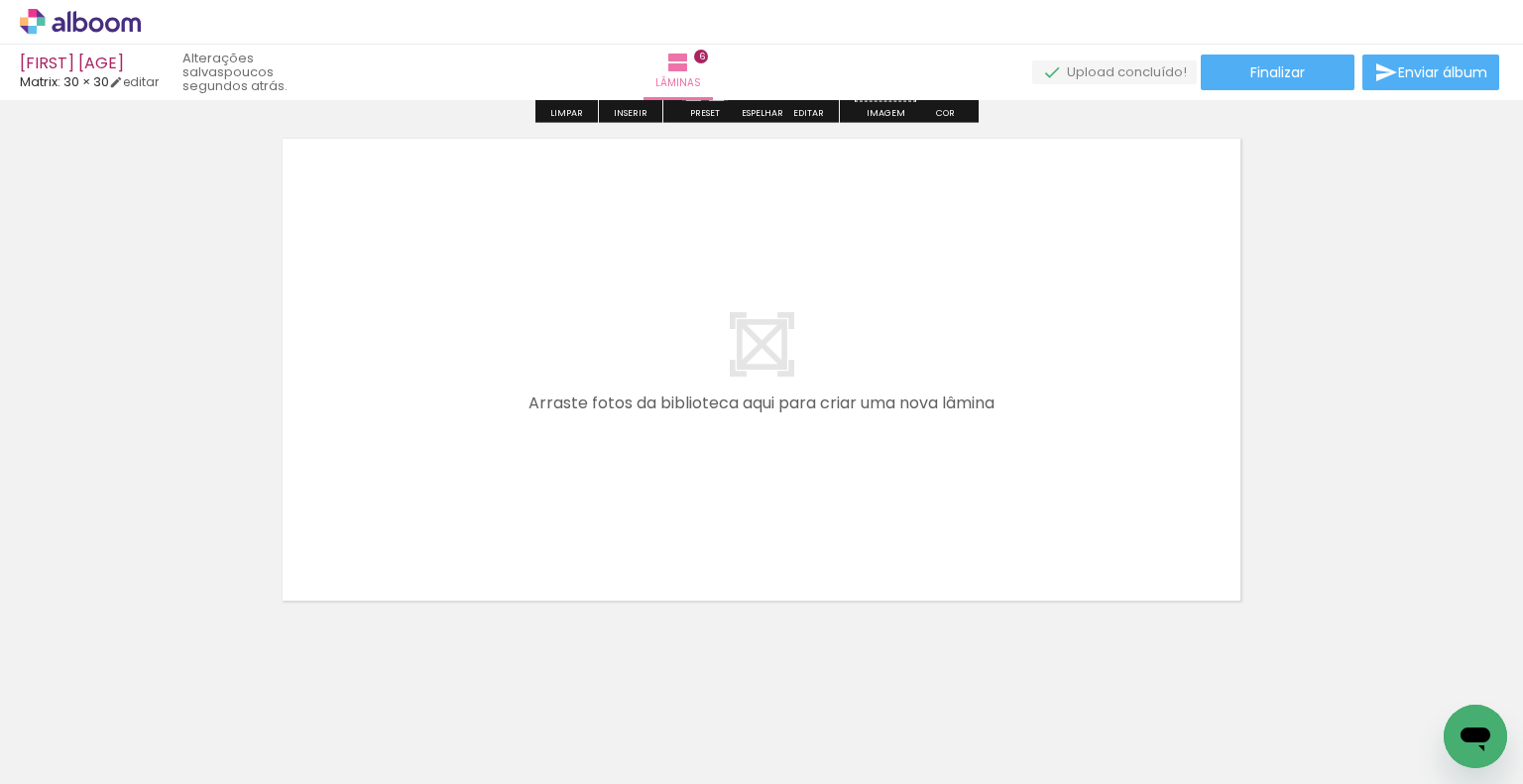 scroll, scrollTop: 3332, scrollLeft: 0, axis: vertical 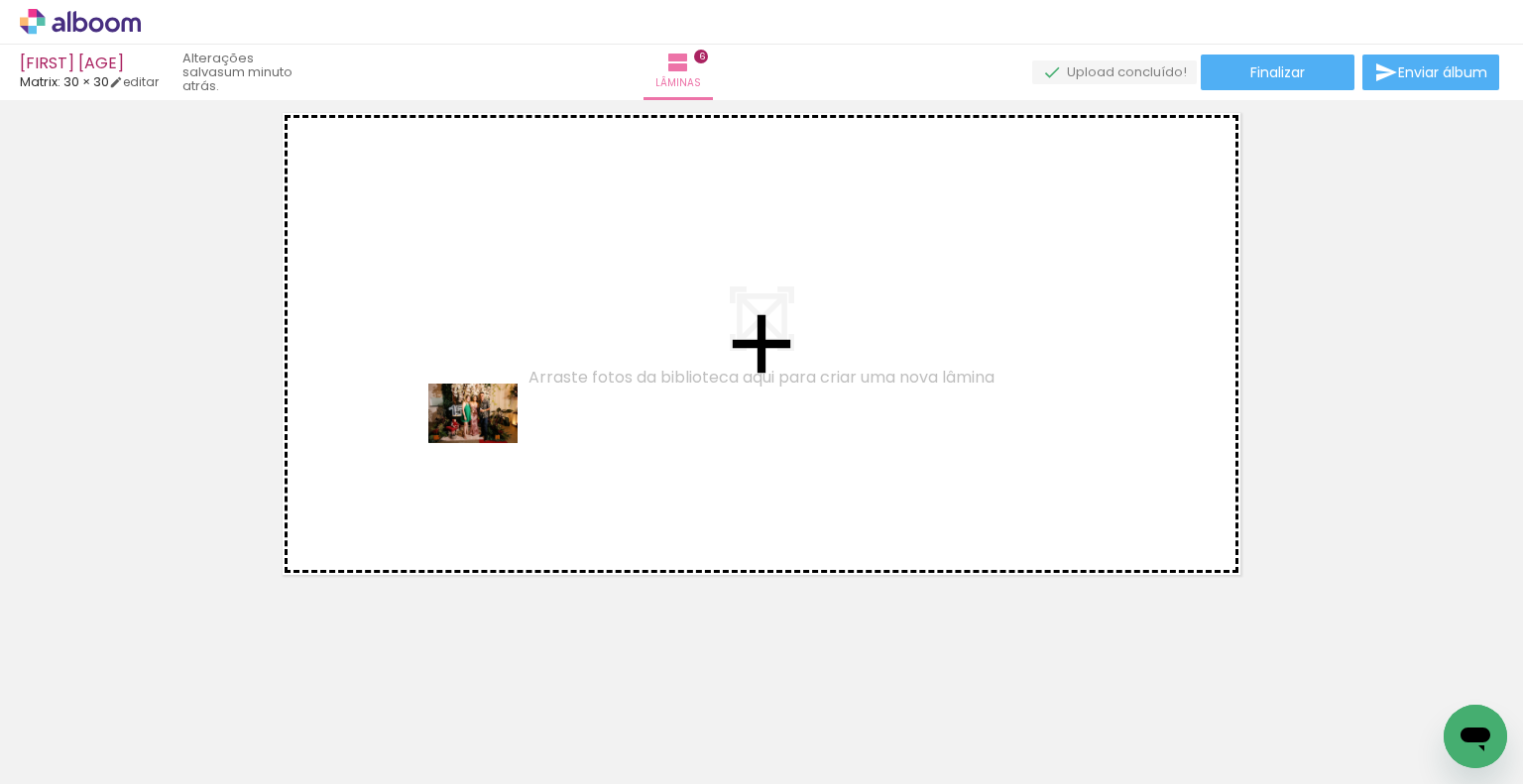 drag, startPoint x: 287, startPoint y: 726, endPoint x: 488, endPoint y: 443, distance: 347.1167 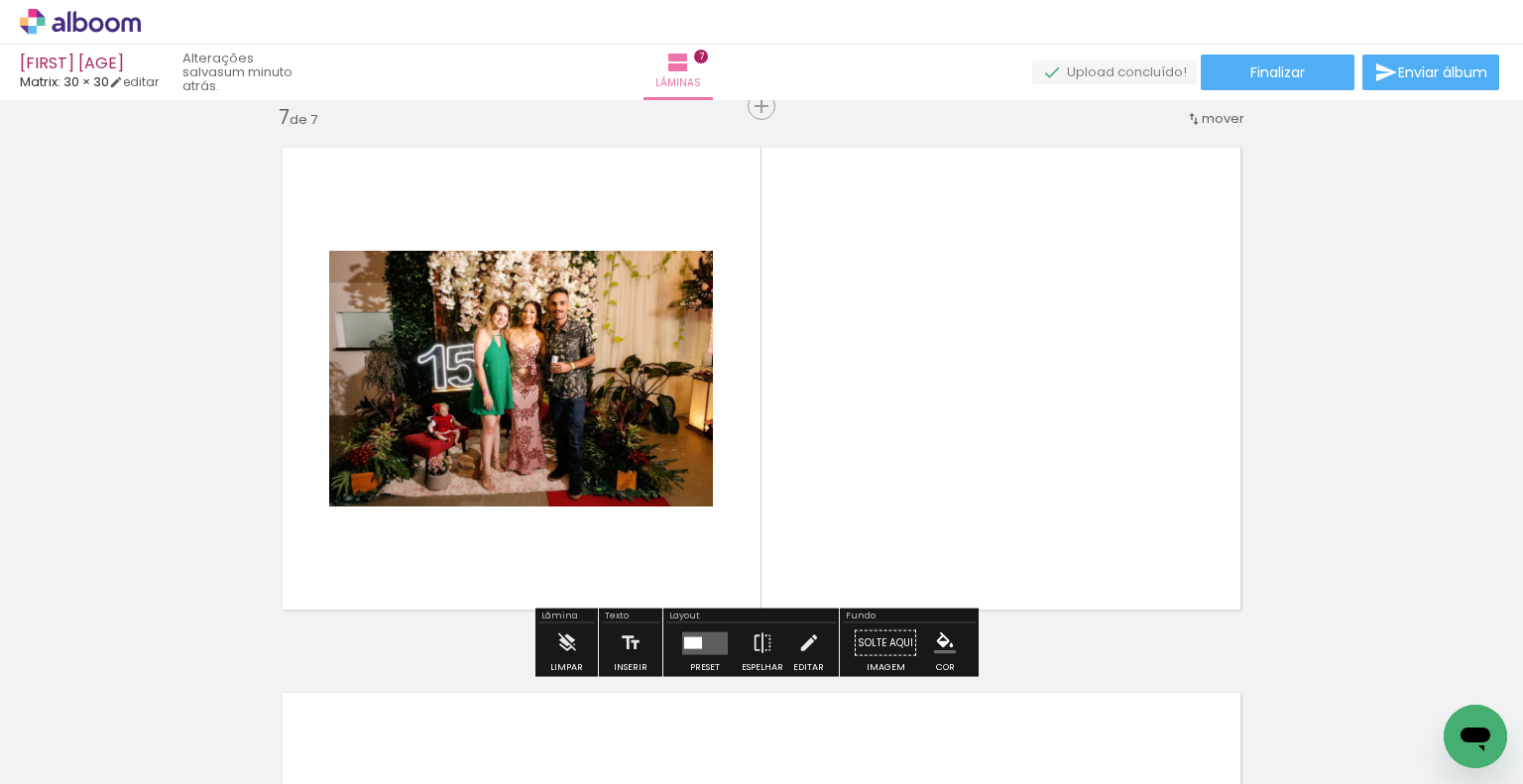scroll, scrollTop: 3296, scrollLeft: 0, axis: vertical 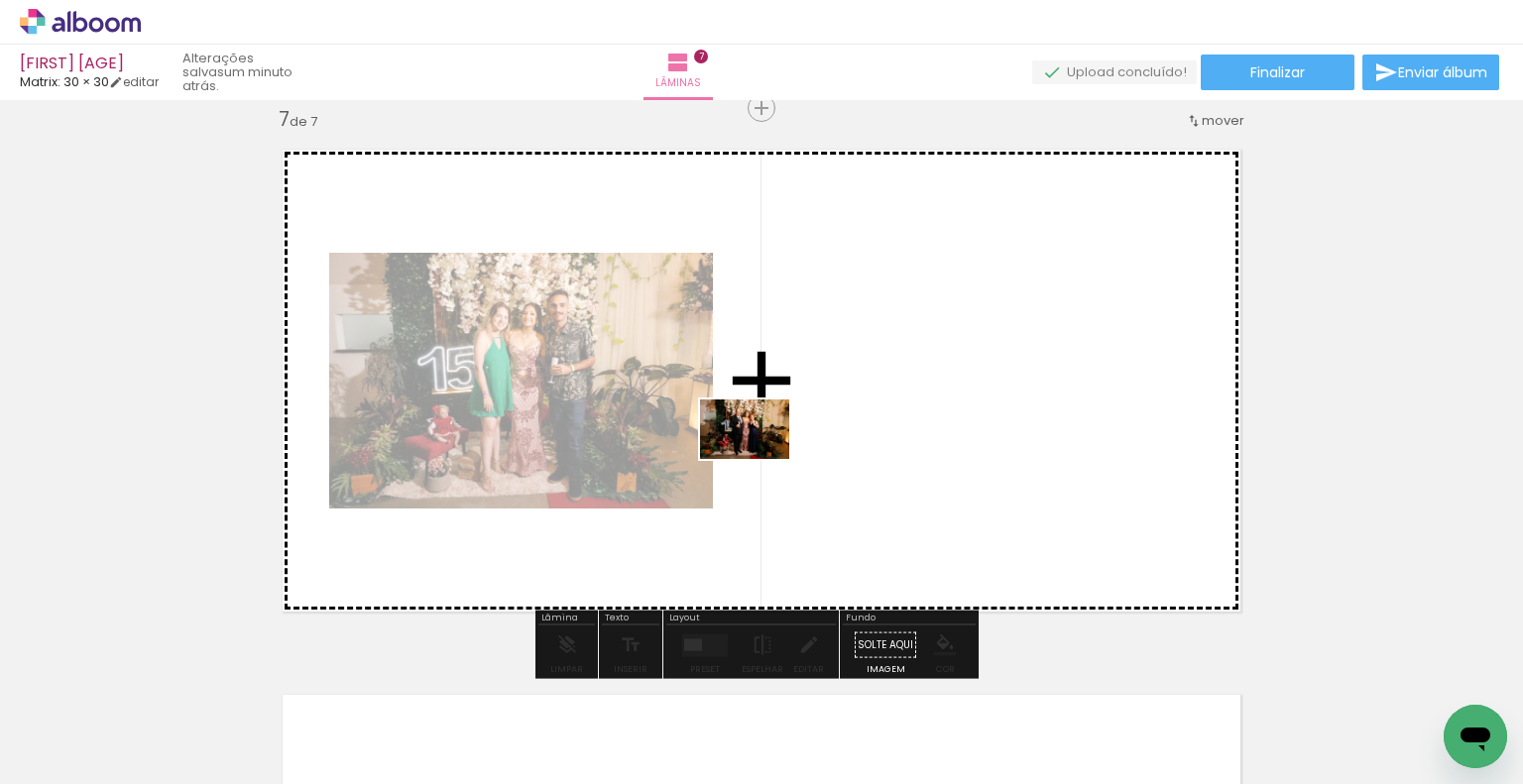 drag, startPoint x: 489, startPoint y: 621, endPoint x: 760, endPoint y: 459, distance: 315.72931 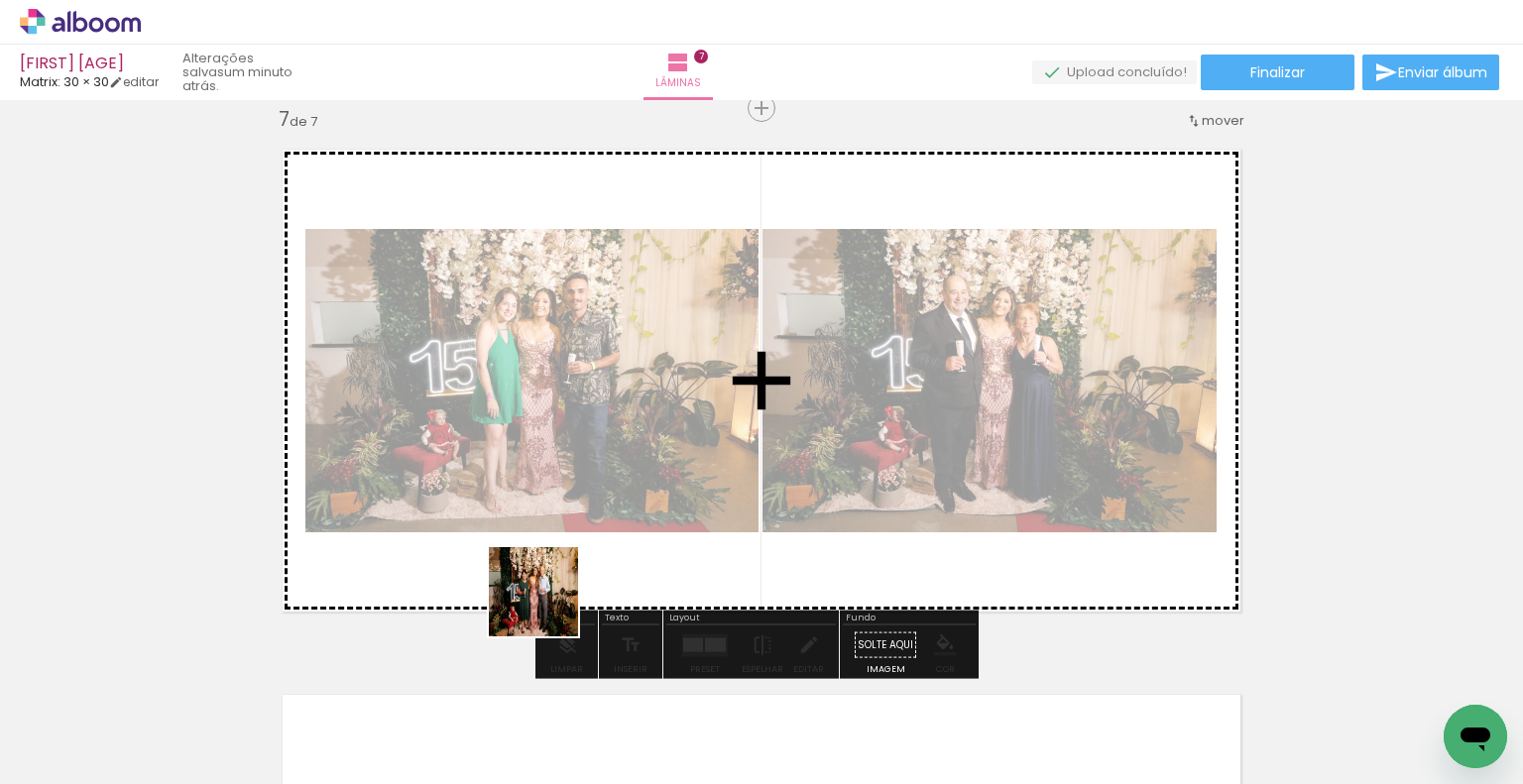 drag, startPoint x: 500, startPoint y: 735, endPoint x: 578, endPoint y: 551, distance: 199.84994 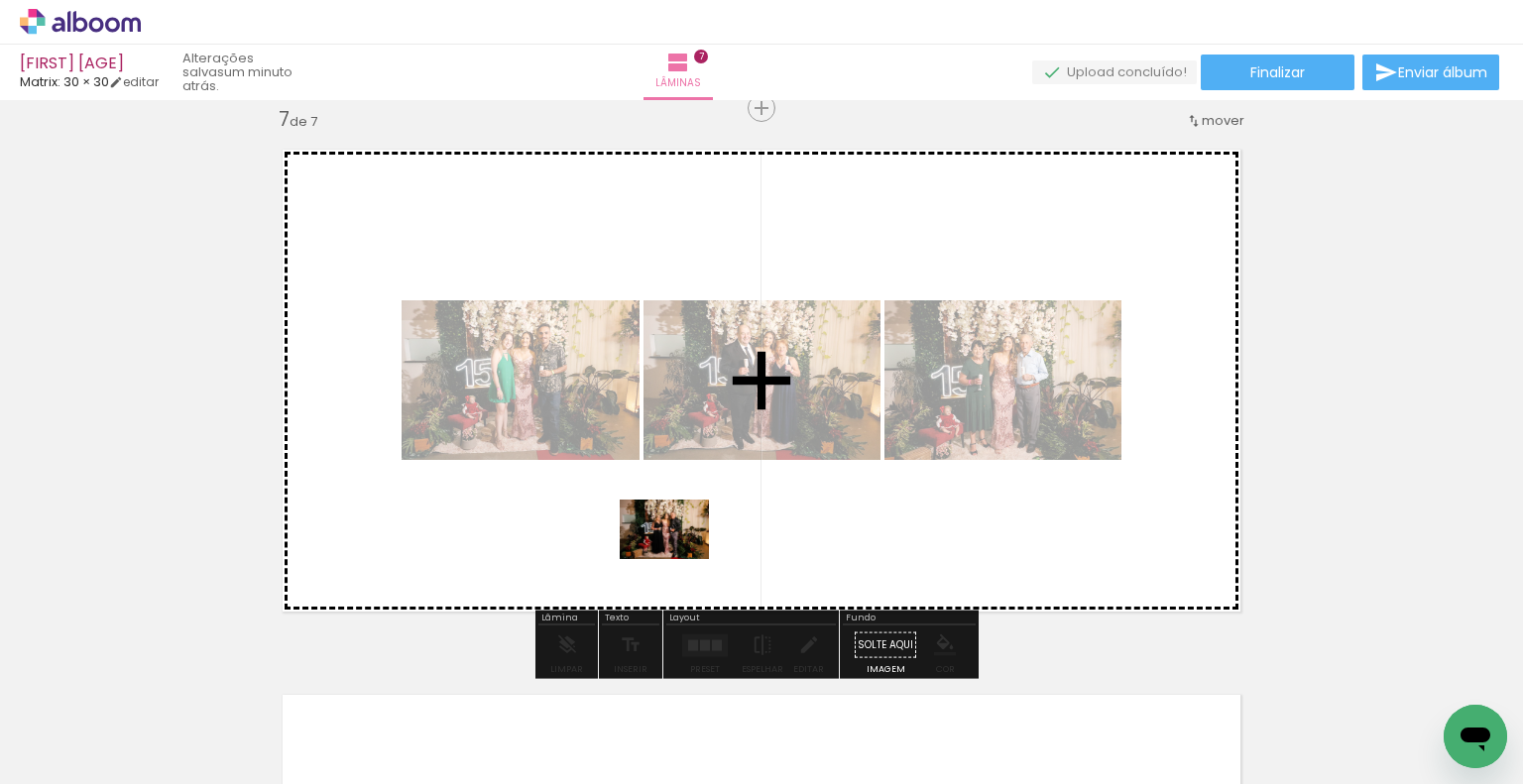 drag, startPoint x: 613, startPoint y: 728, endPoint x: 680, endPoint y: 557, distance: 183.65729 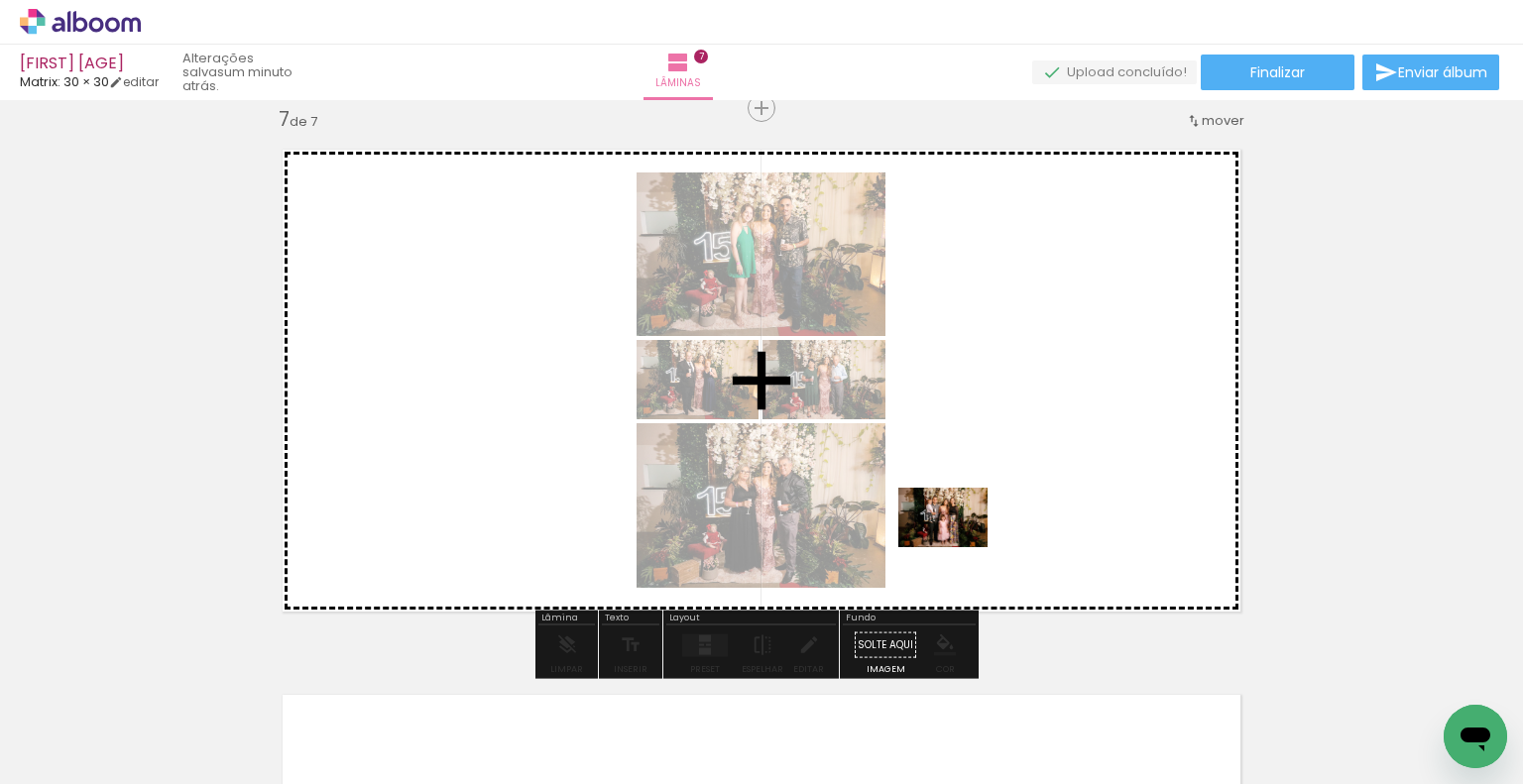 drag, startPoint x: 719, startPoint y: 724, endPoint x: 958, endPoint y: 547, distance: 297.40545 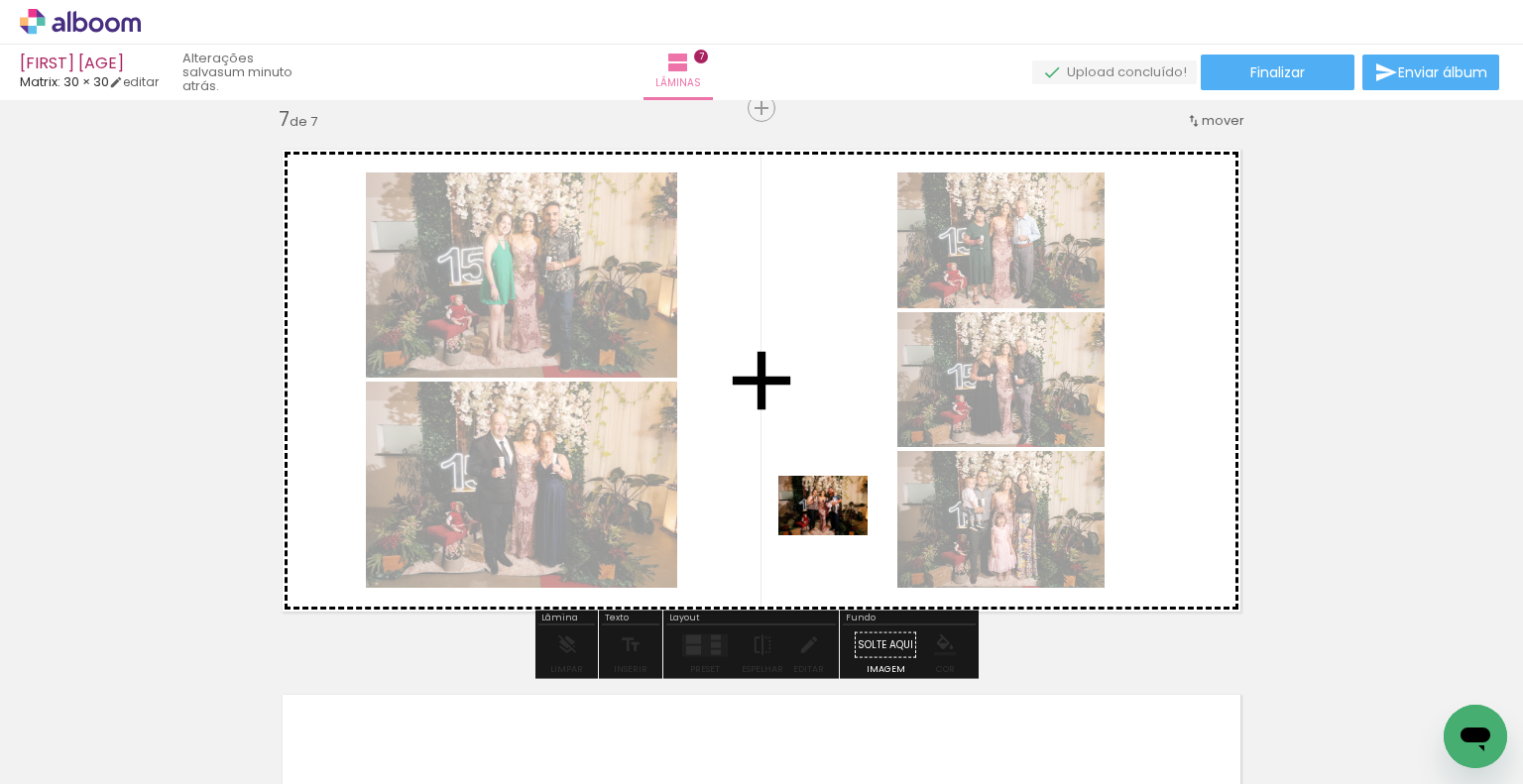drag, startPoint x: 936, startPoint y: 728, endPoint x: 838, endPoint y: 535, distance: 216.45554 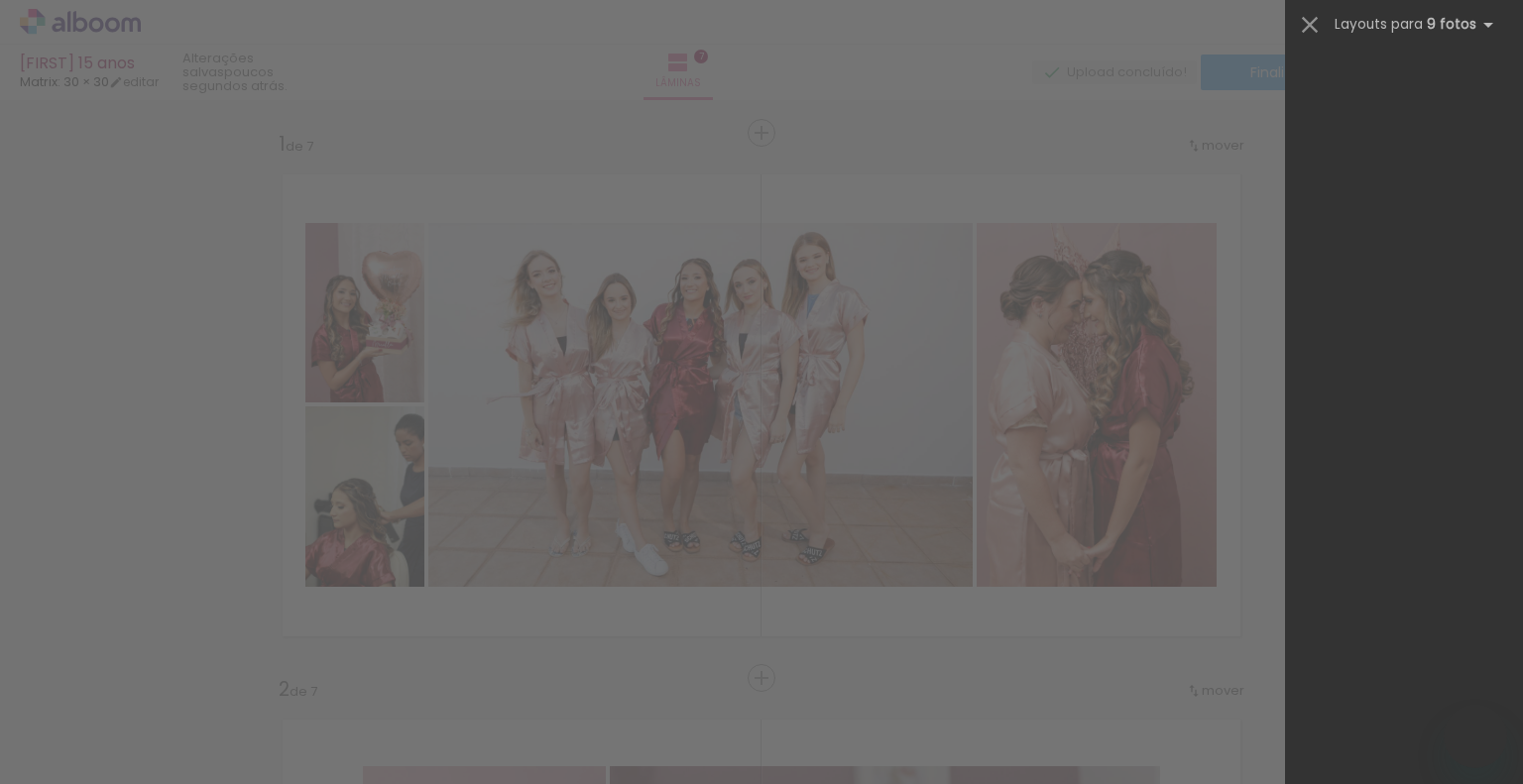 click at bounding box center [1415, 4953] 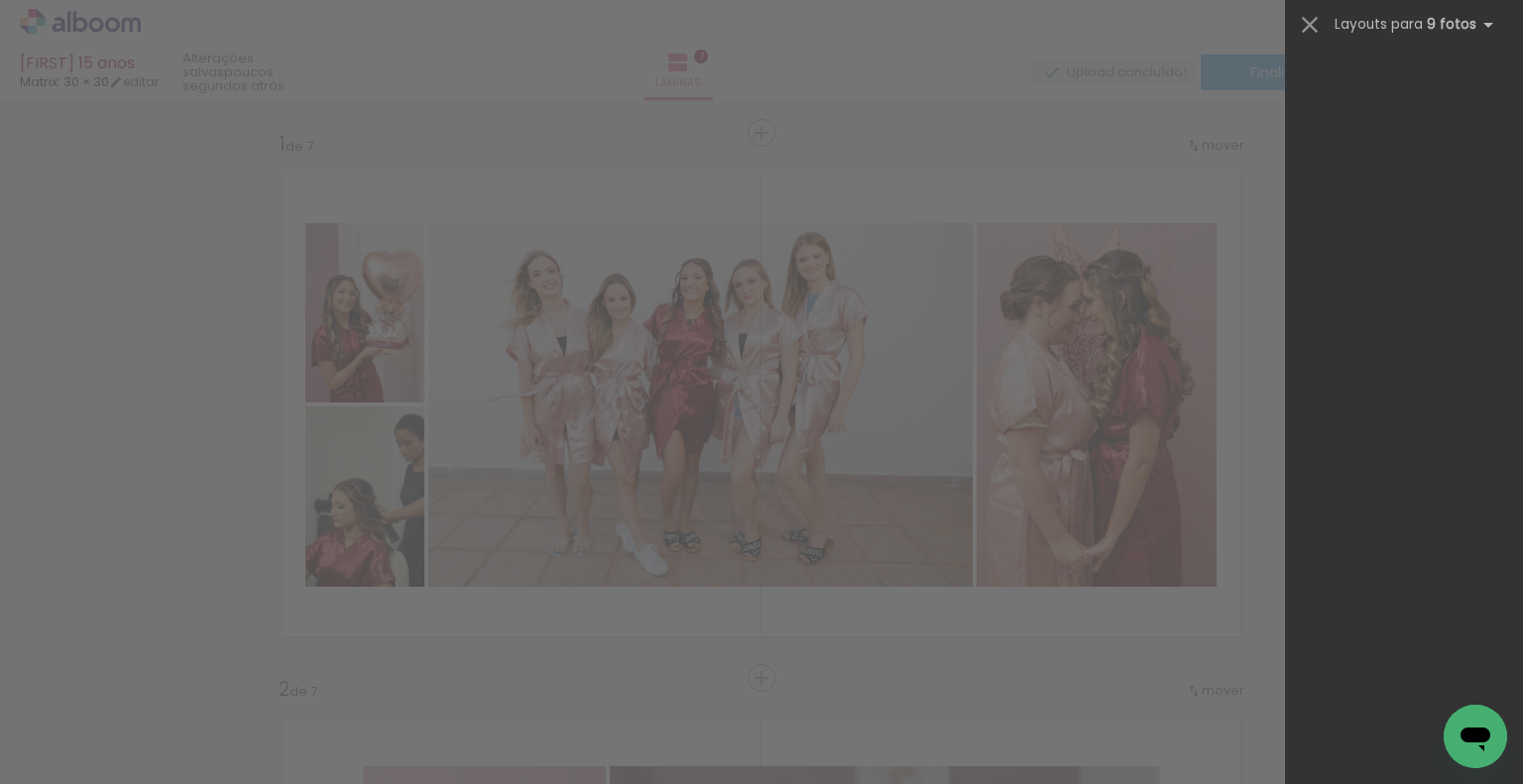 scroll, scrollTop: 0, scrollLeft: 0, axis: both 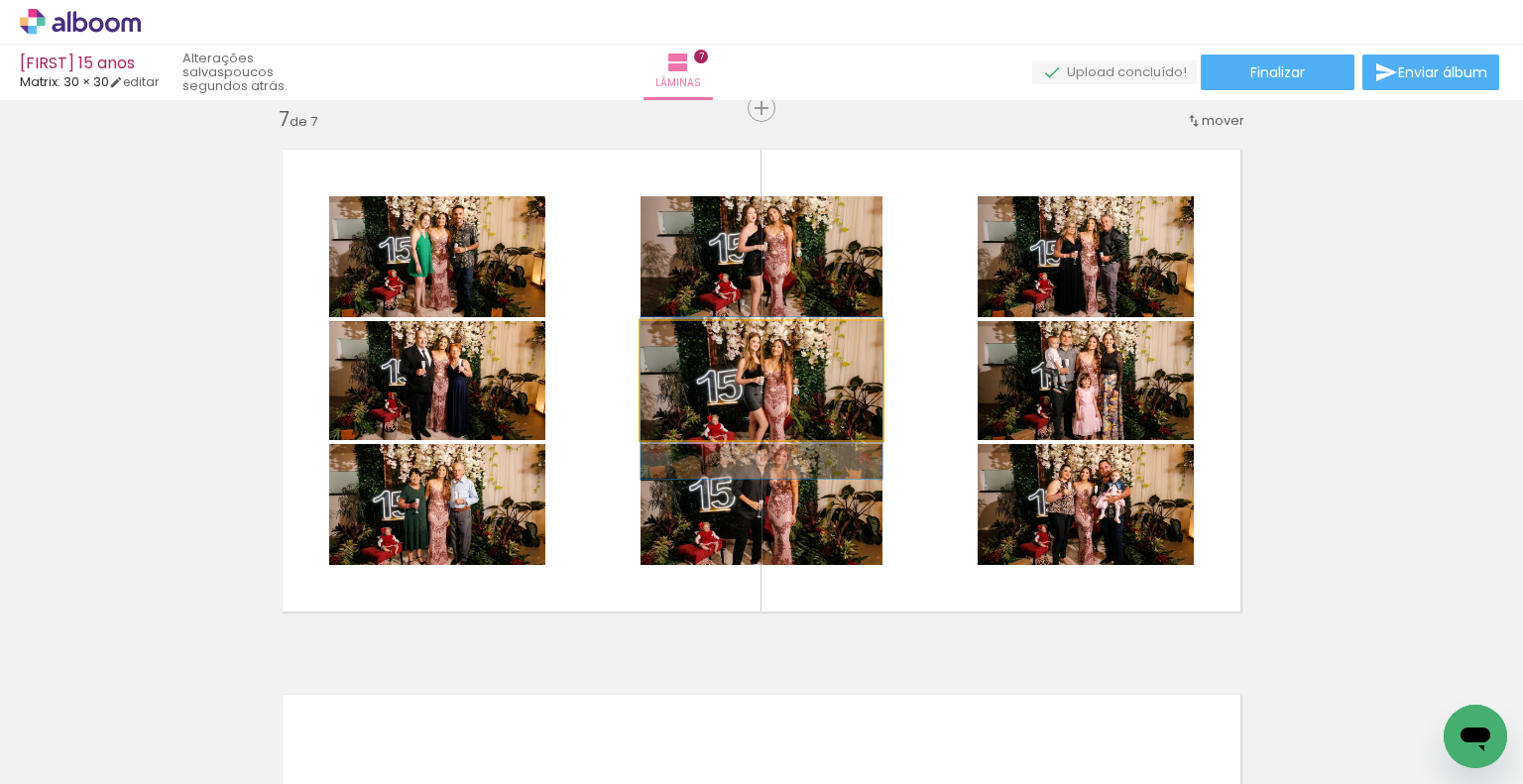drag, startPoint x: 821, startPoint y: 419, endPoint x: 823, endPoint y: 437, distance: 18.11077 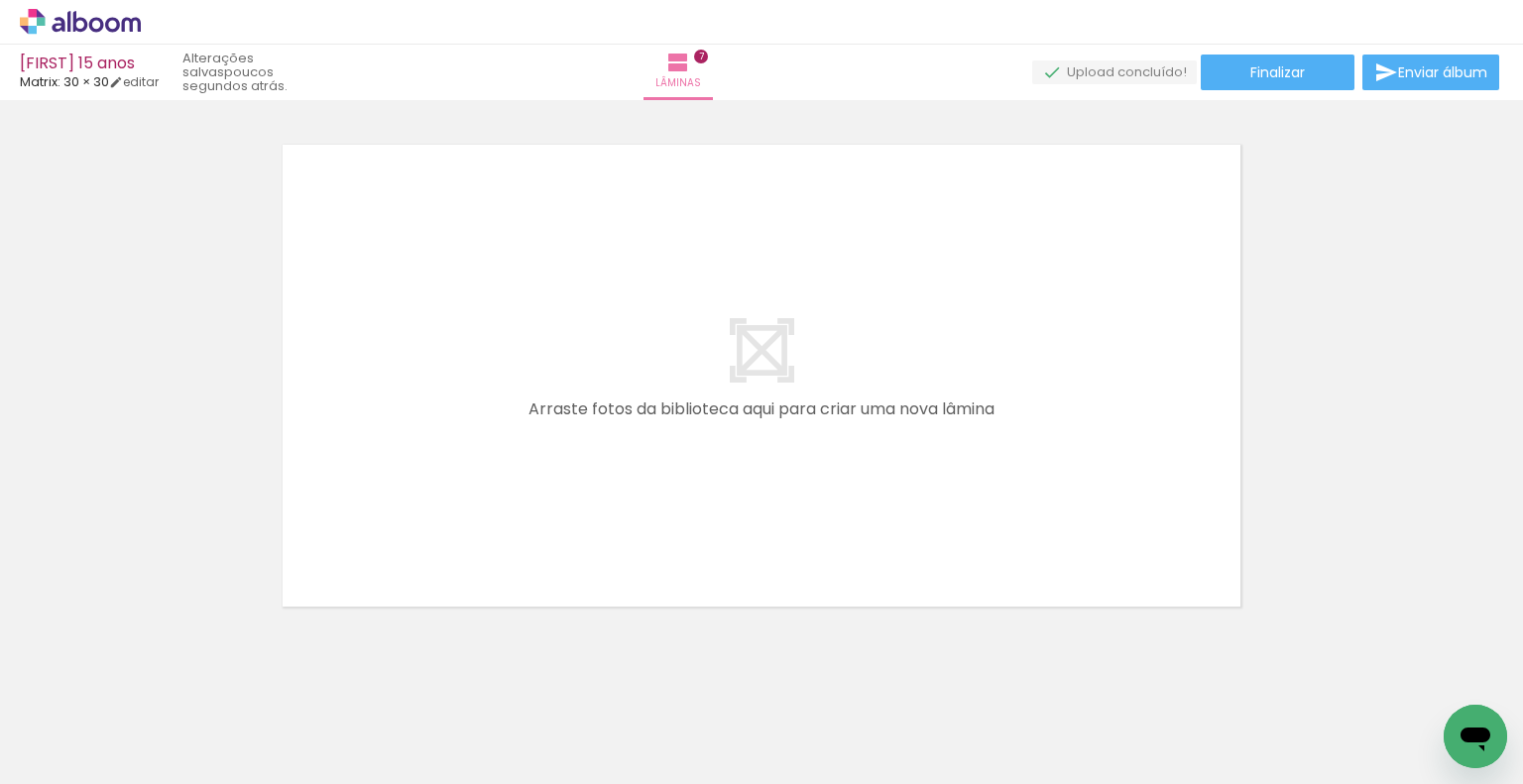 scroll, scrollTop: 3877, scrollLeft: 0, axis: vertical 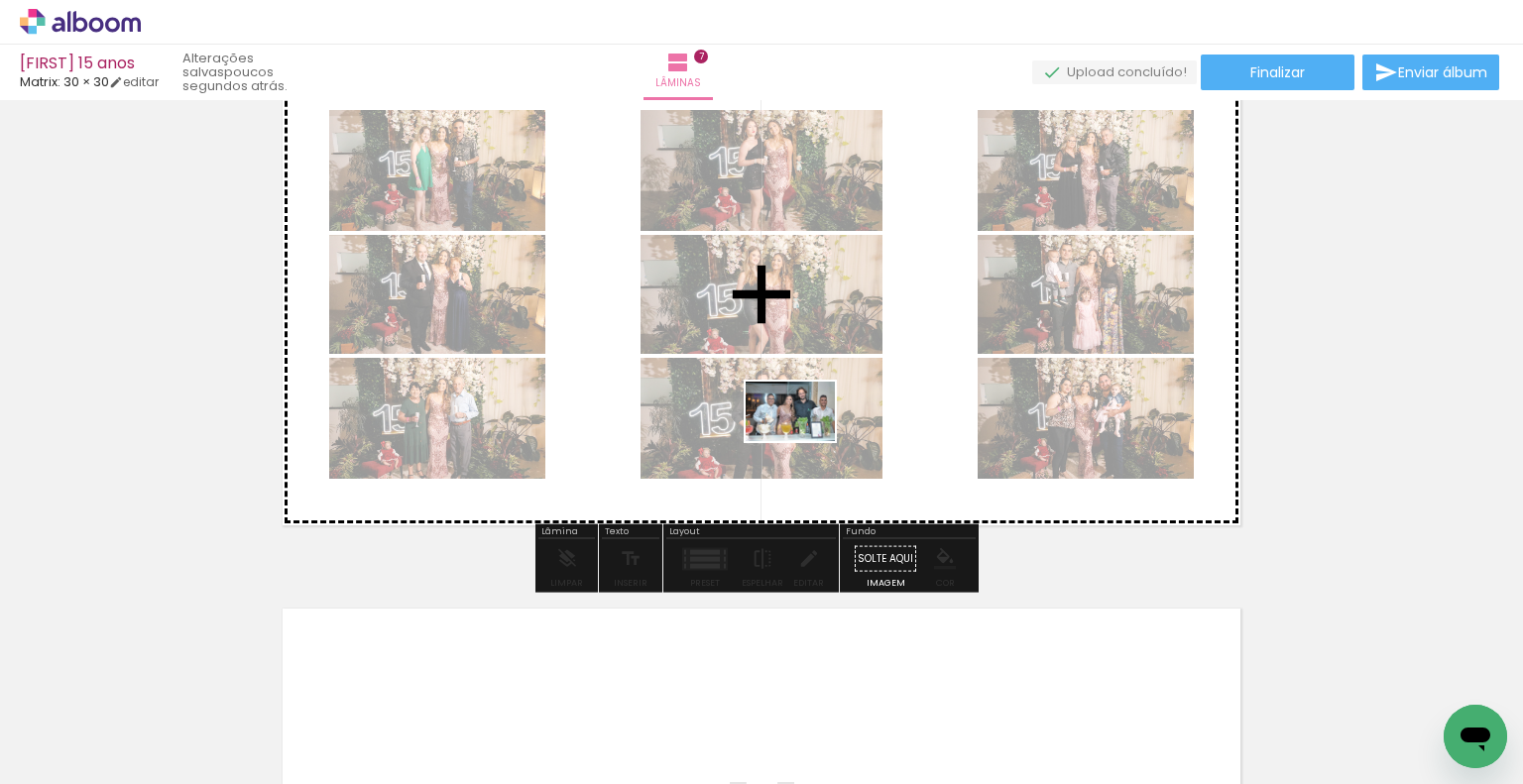 drag, startPoint x: 595, startPoint y: 730, endPoint x: 833, endPoint y: 403, distance: 404.44159 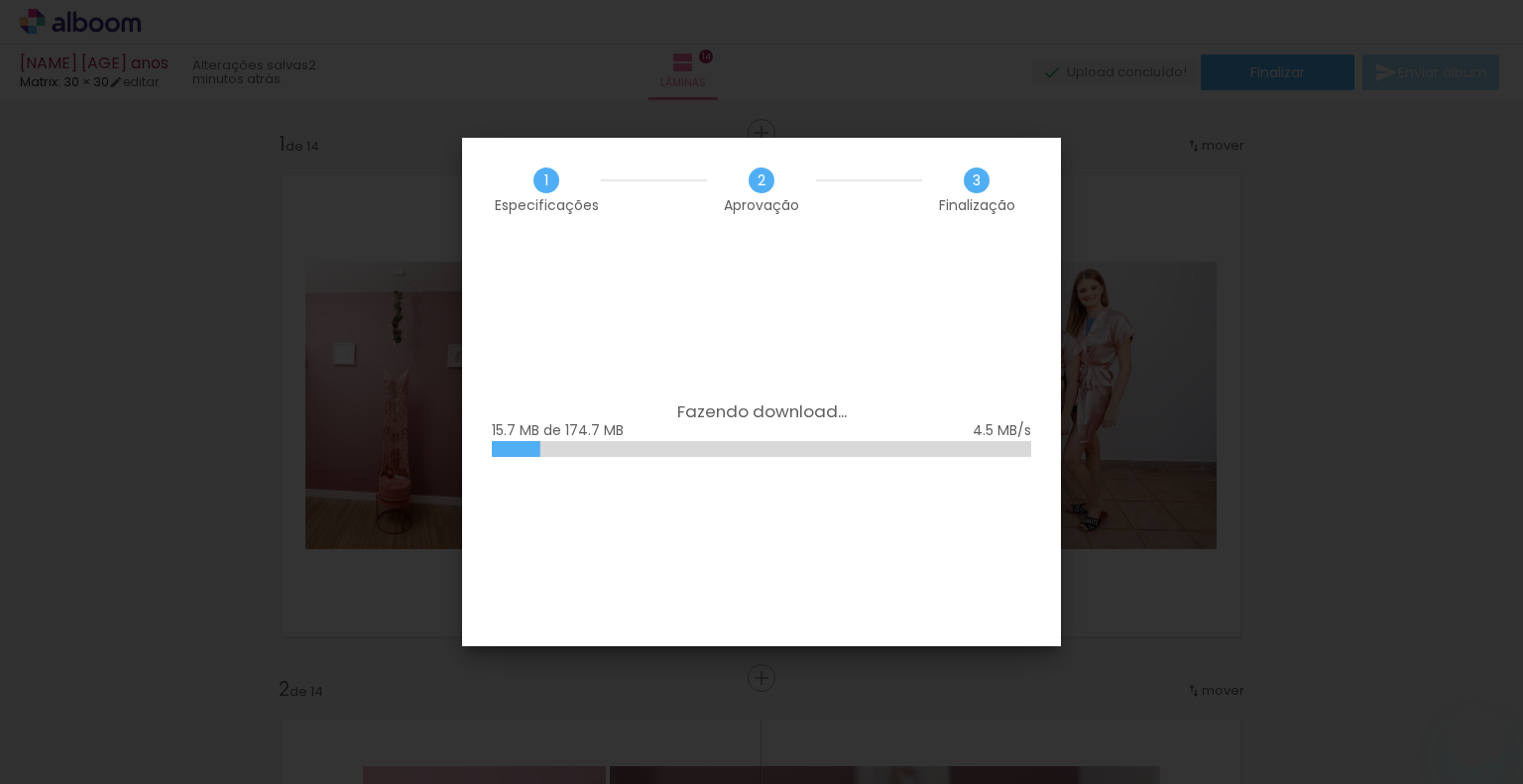 scroll, scrollTop: 0, scrollLeft: 0, axis: both 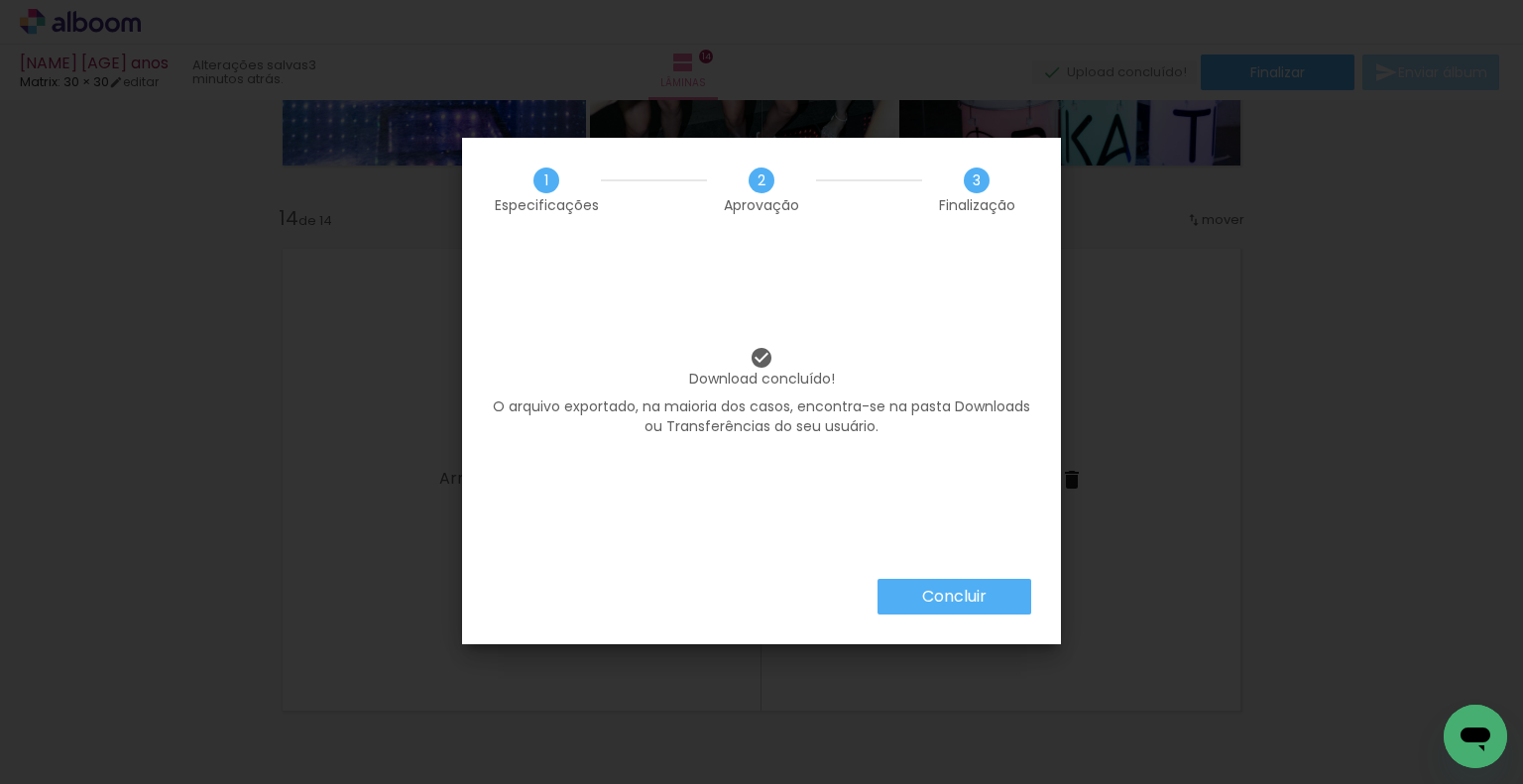 click on "Concluir" at bounding box center [0, 0] 